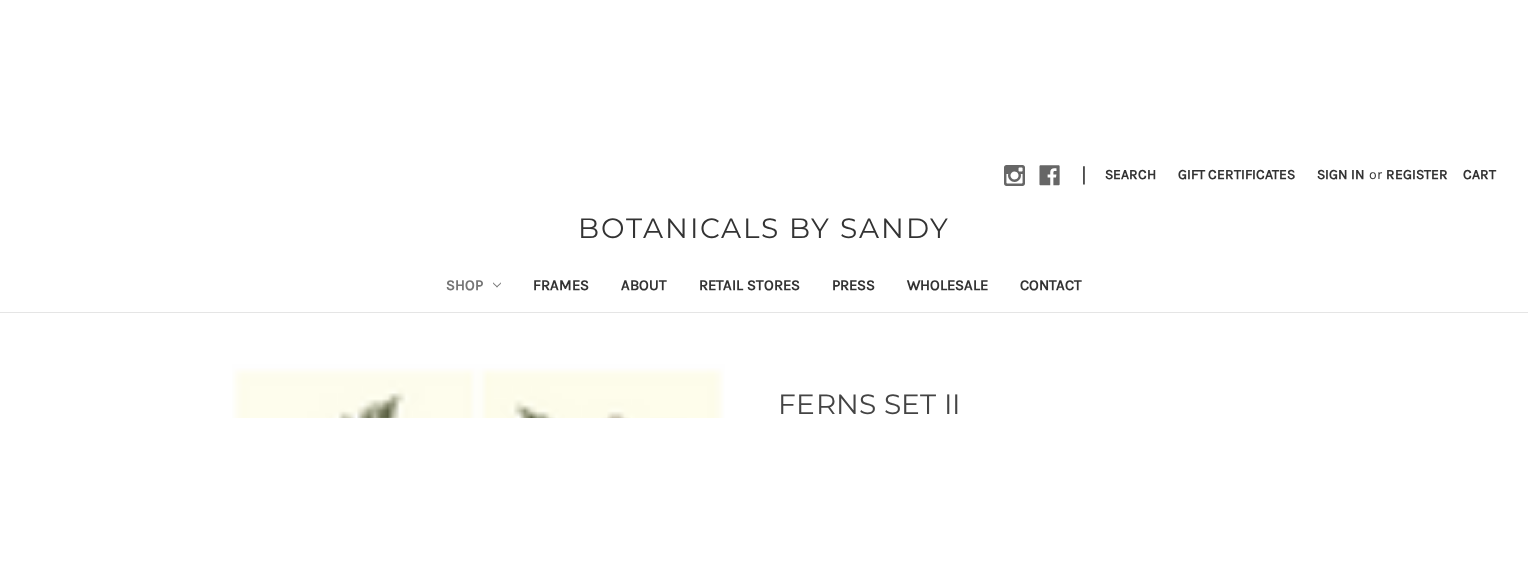 scroll, scrollTop: 0, scrollLeft: 0, axis: both 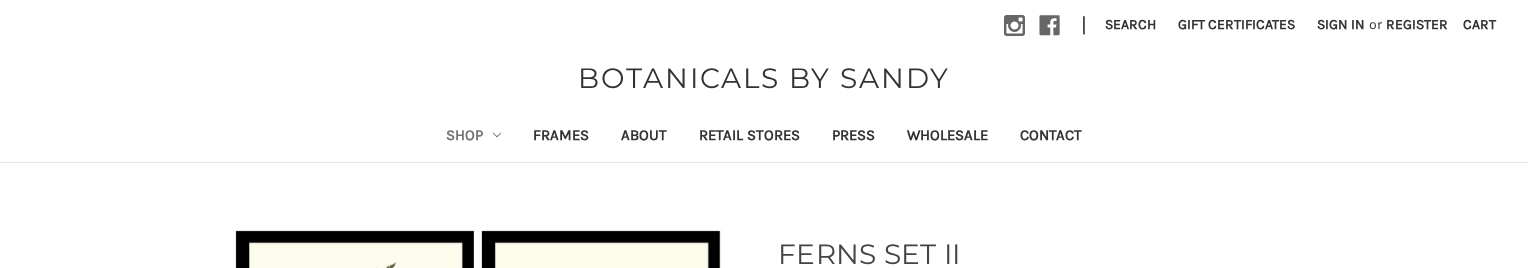 click on "FERNS SET II" at bounding box center [1050, 254] 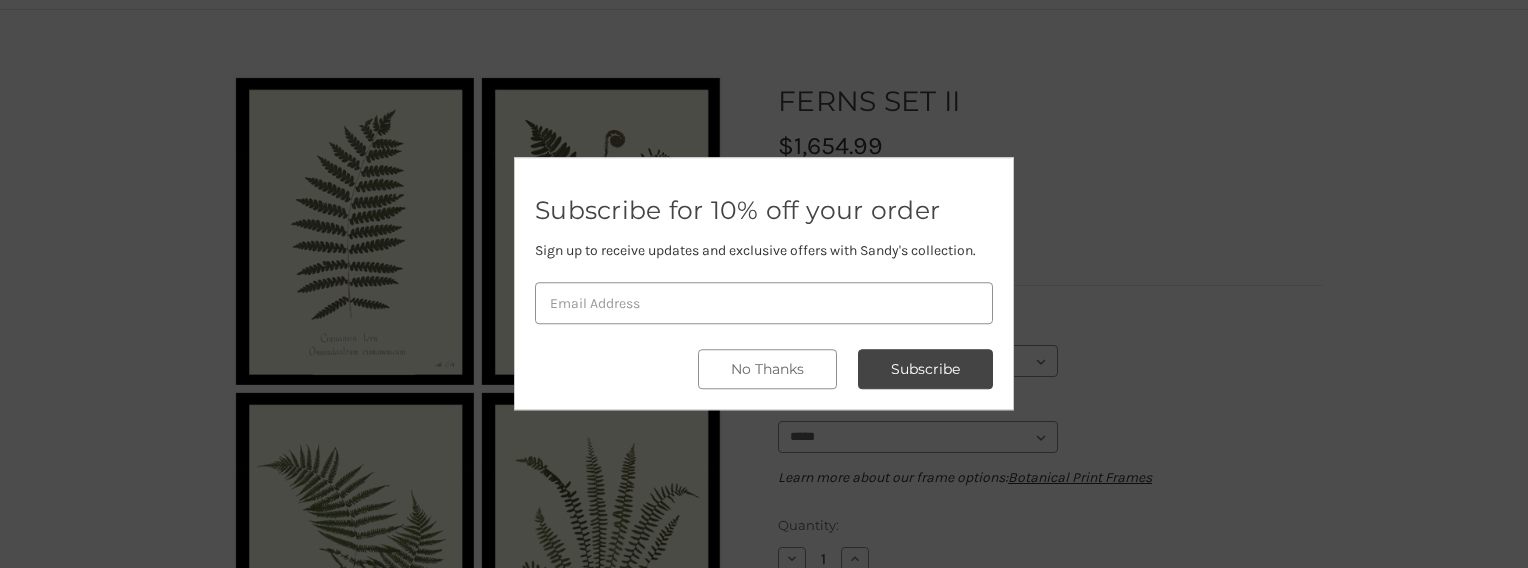 scroll, scrollTop: 183, scrollLeft: 0, axis: vertical 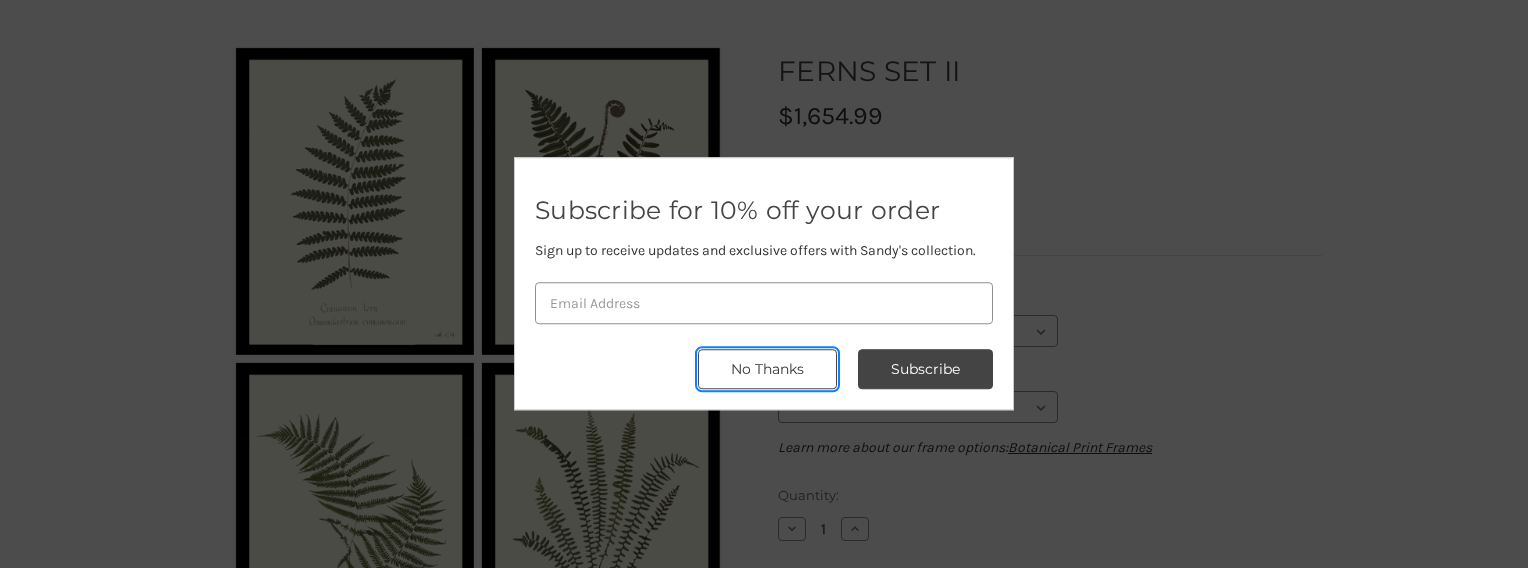 click on "No Thanks" at bounding box center [925, 370] 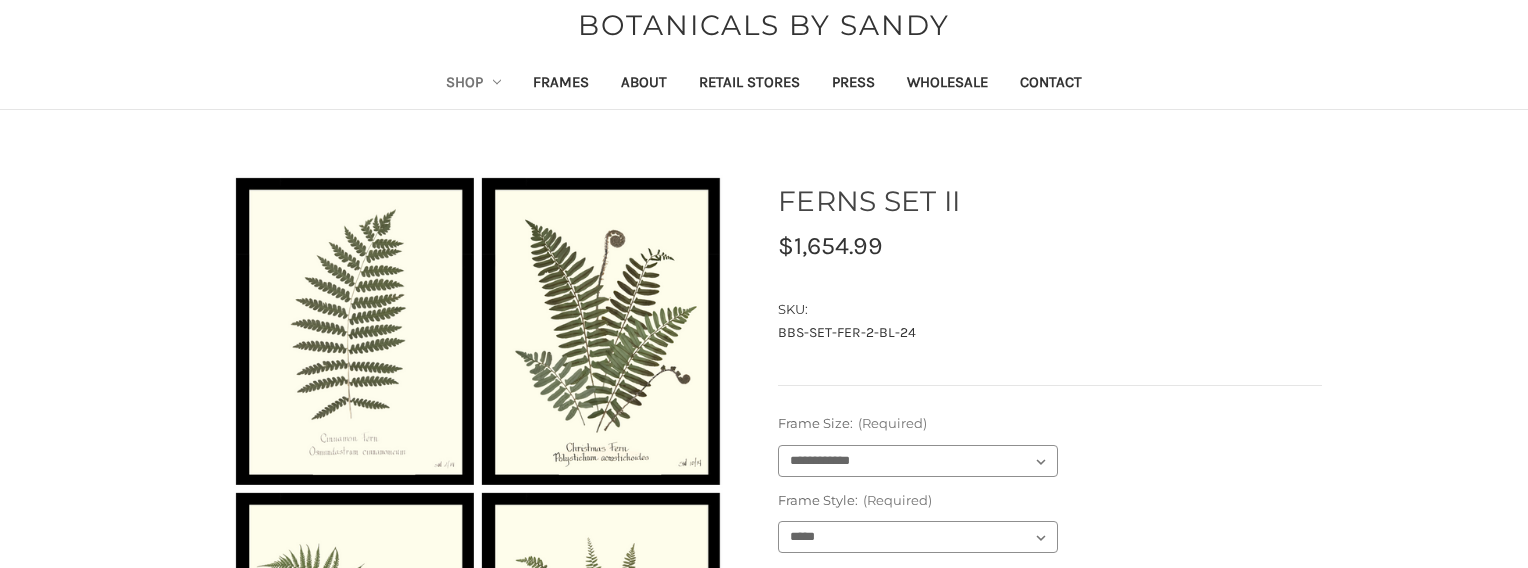 scroll, scrollTop: 0, scrollLeft: 0, axis: both 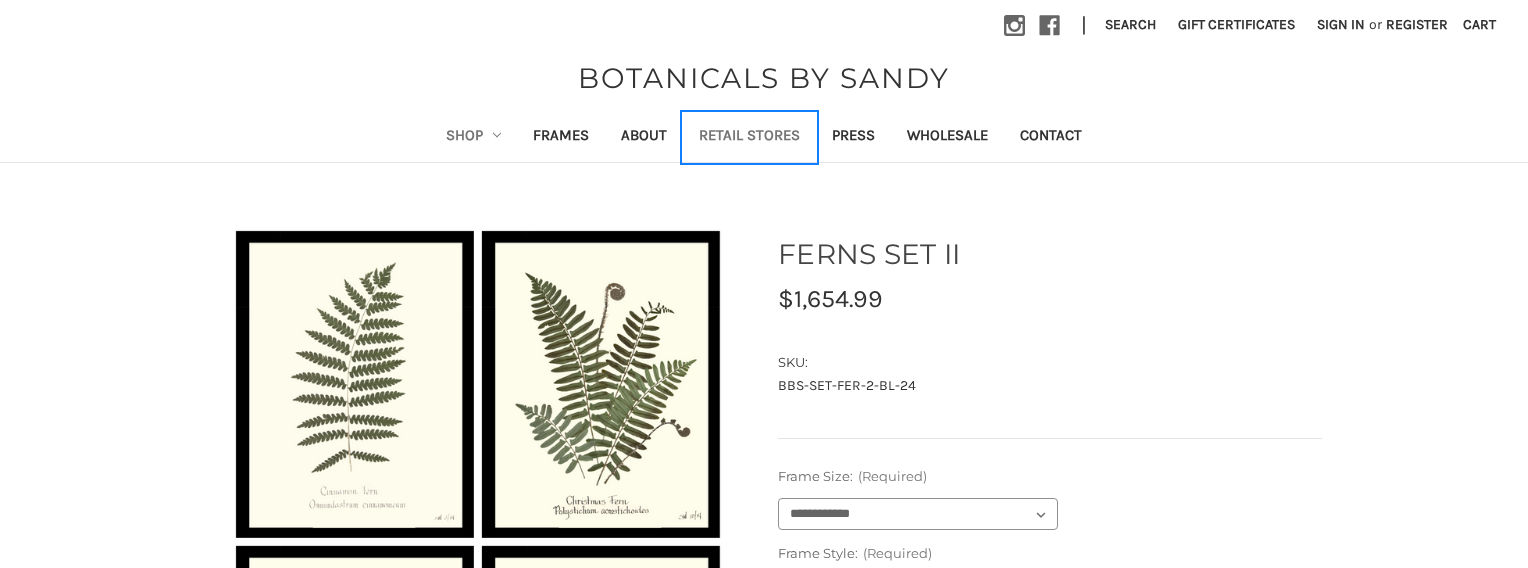 click on "Retail Stores" at bounding box center (749, 137) 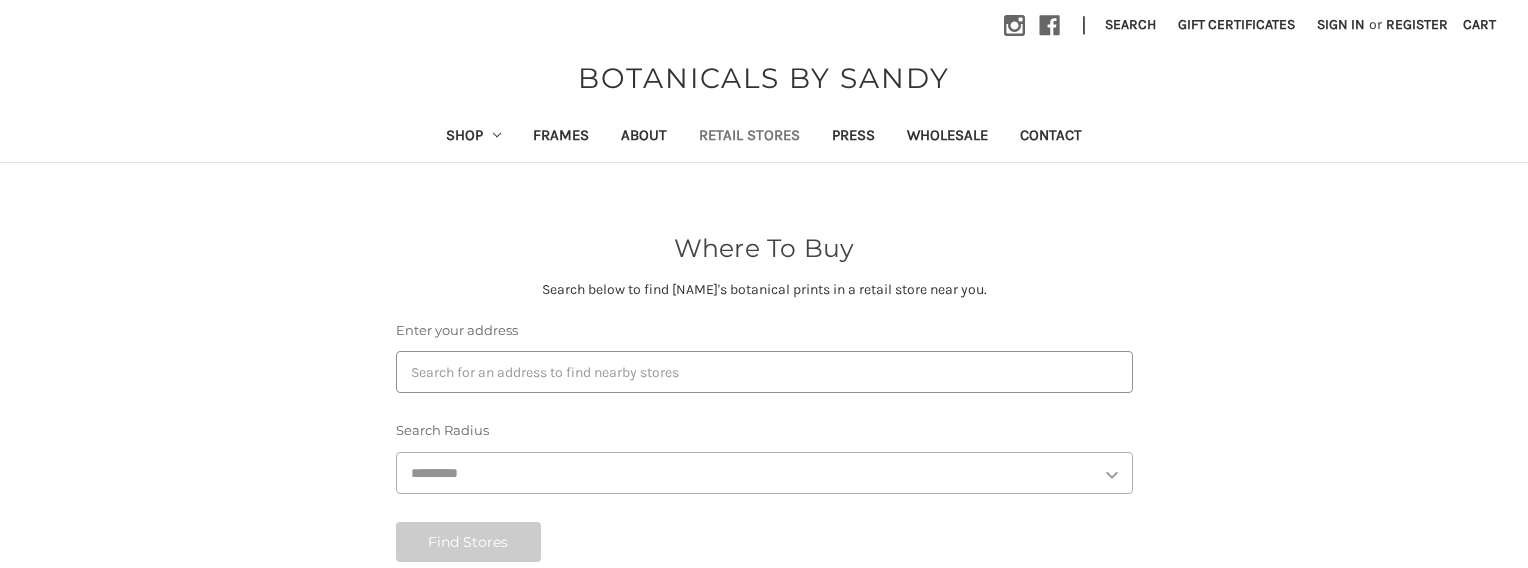 scroll, scrollTop: 0, scrollLeft: 0, axis: both 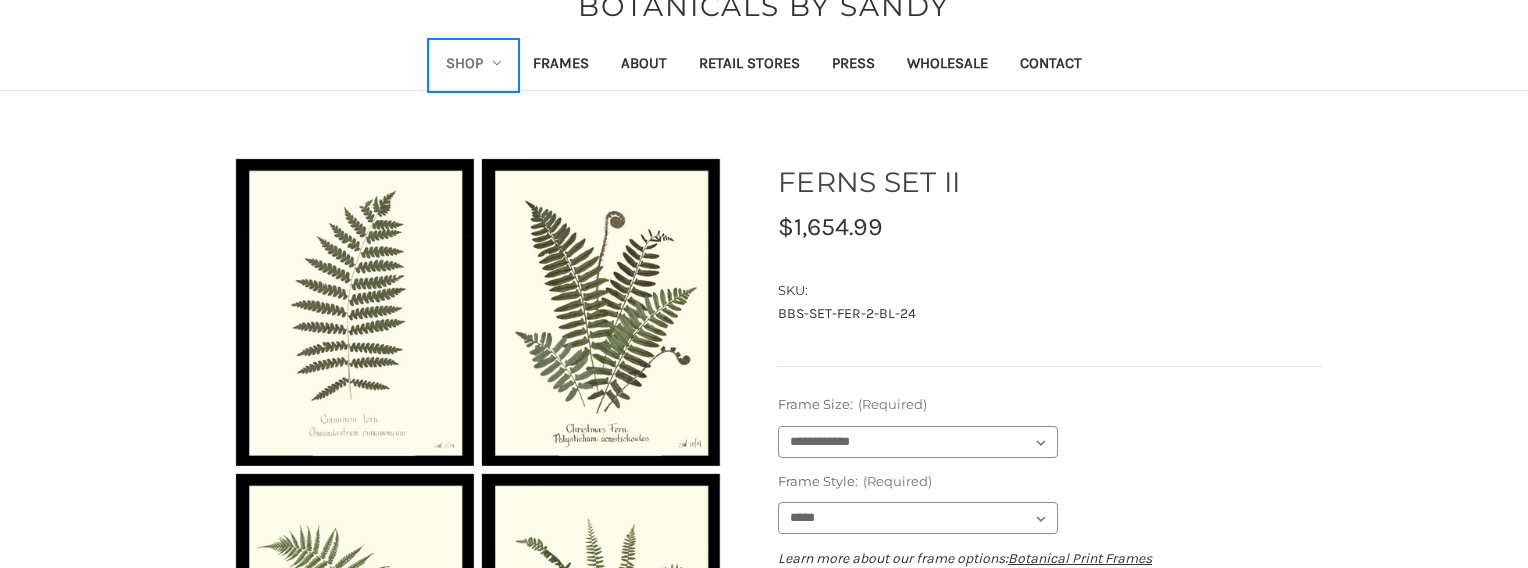 click on "Shop" at bounding box center [474, 65] 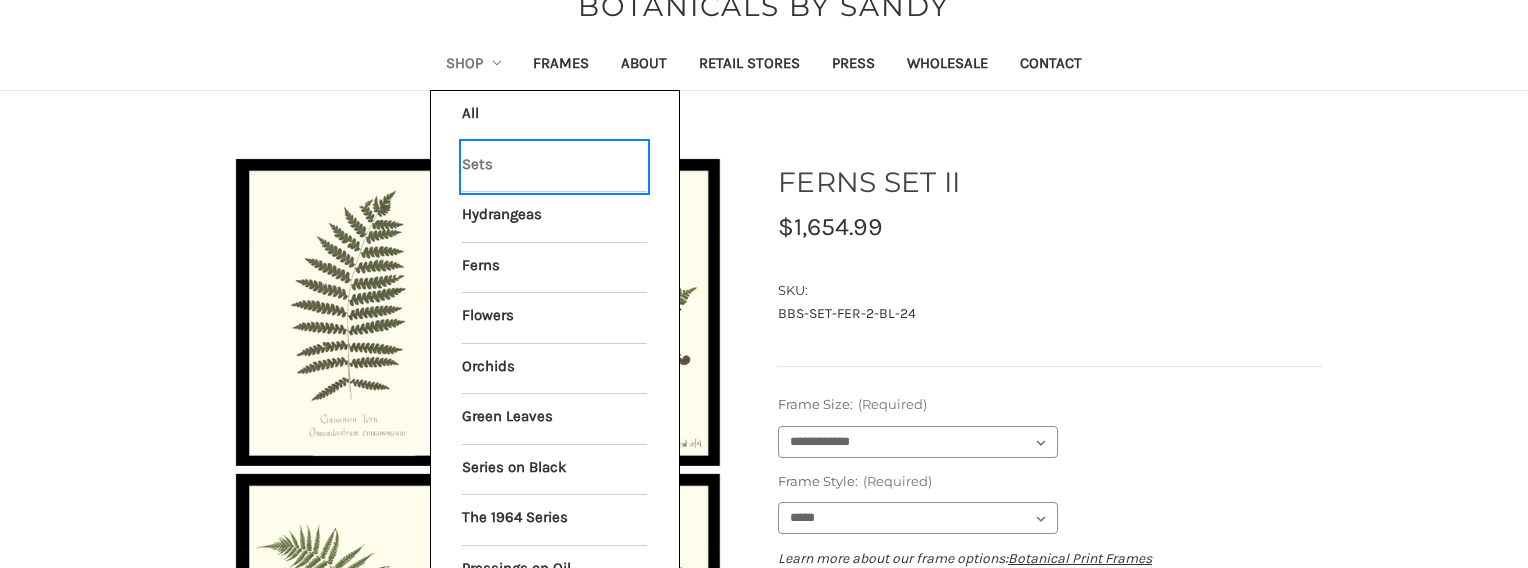 click on "Sets" at bounding box center [554, 167] 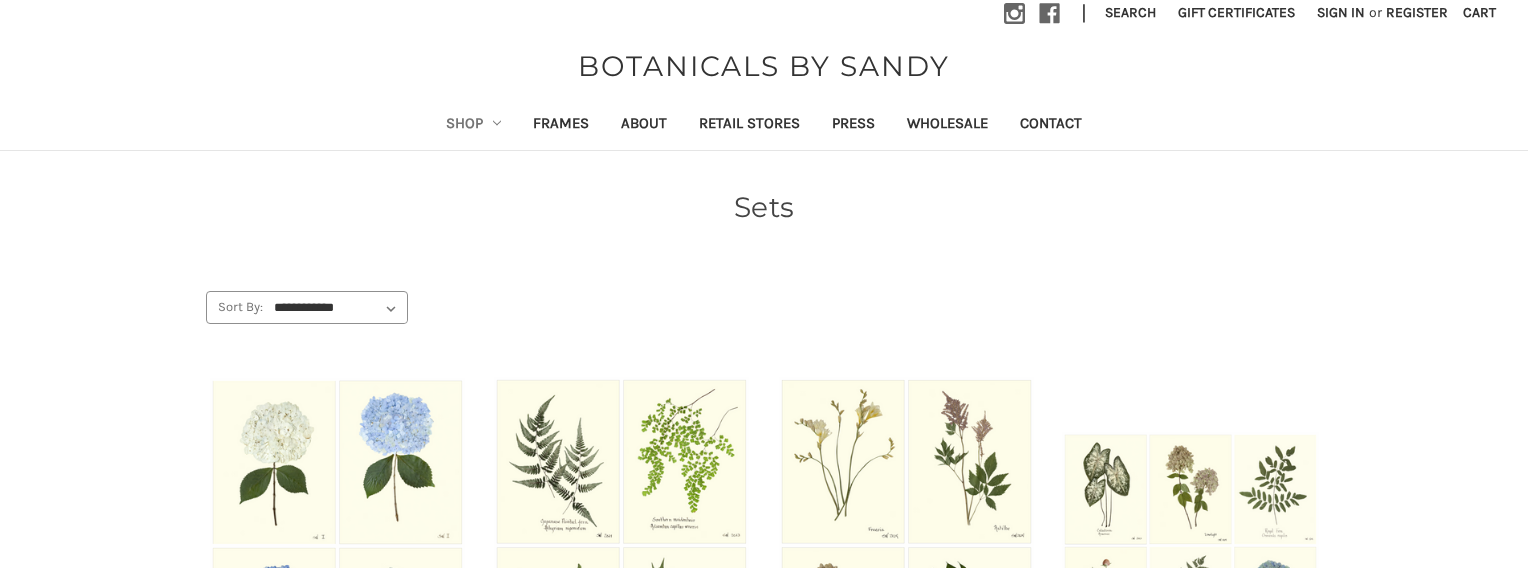 scroll, scrollTop: 0, scrollLeft: 0, axis: both 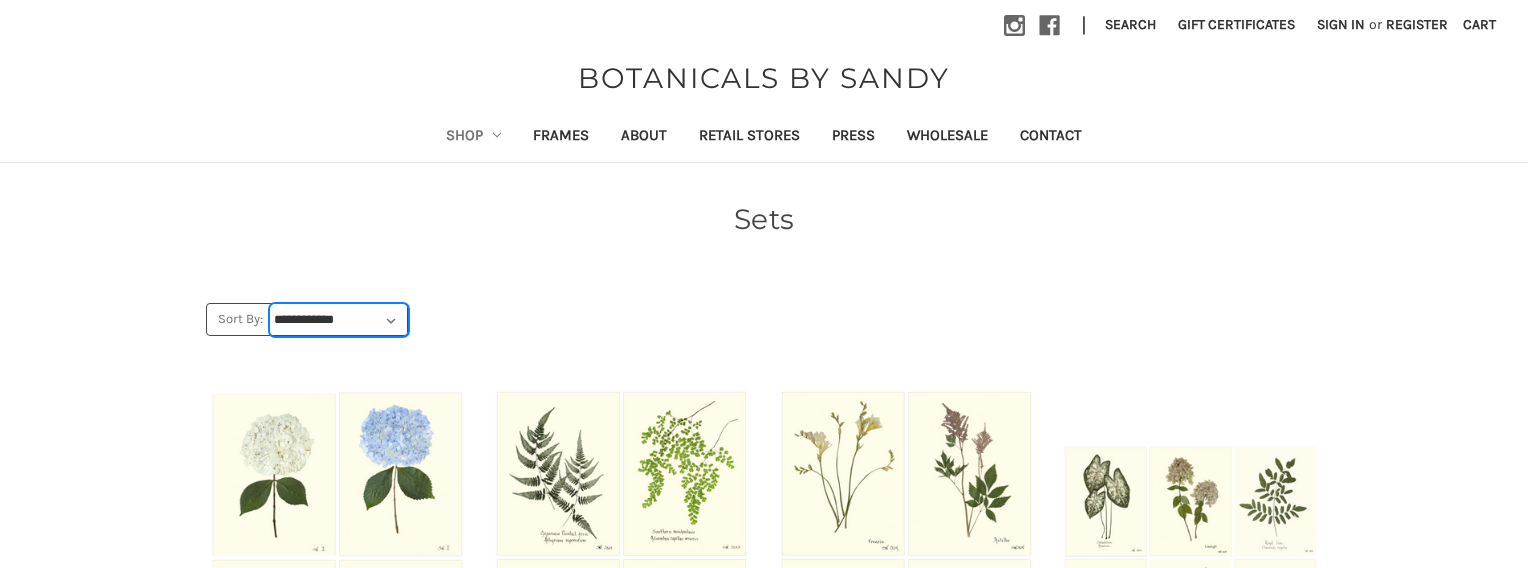 click on "**********" at bounding box center [339, 320] 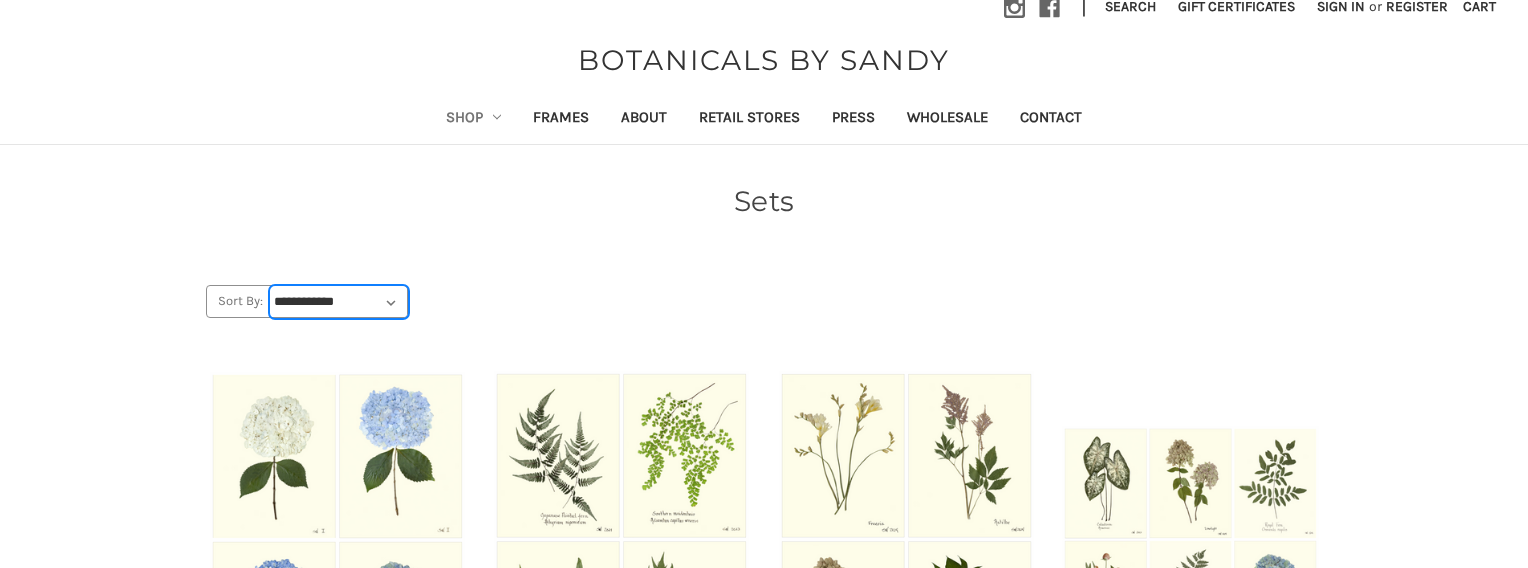 scroll, scrollTop: 0, scrollLeft: 0, axis: both 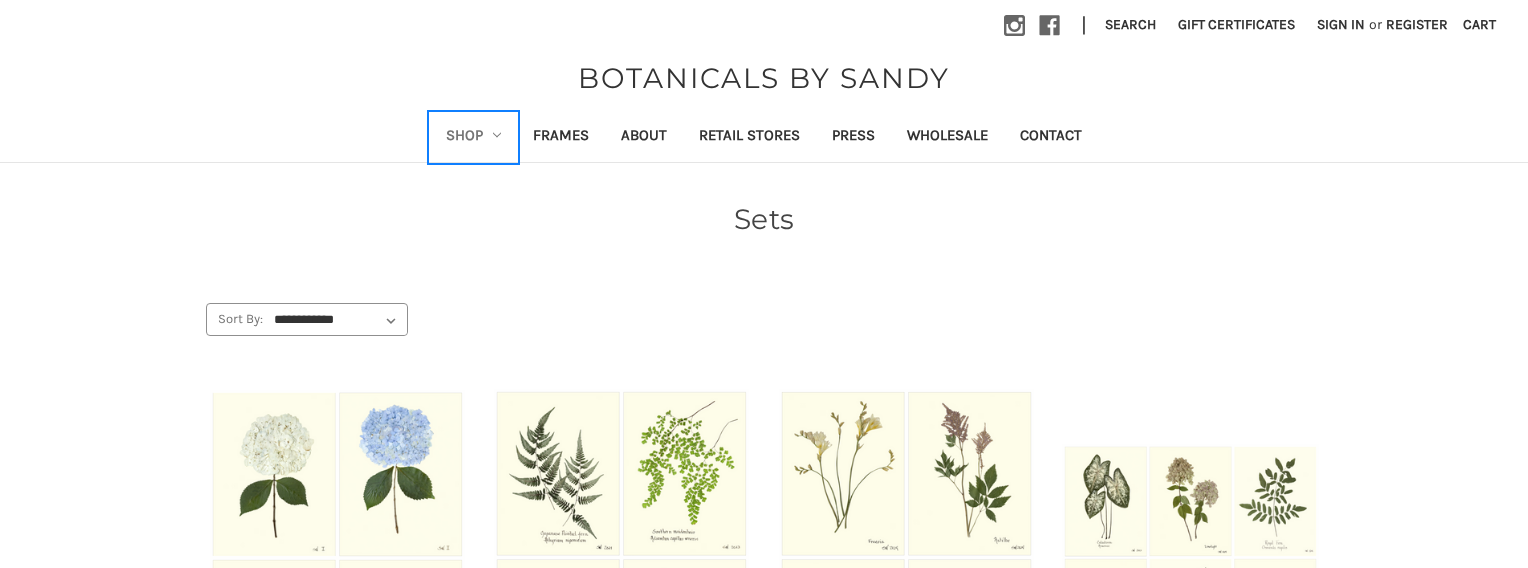 click on "Shop" at bounding box center [474, 137] 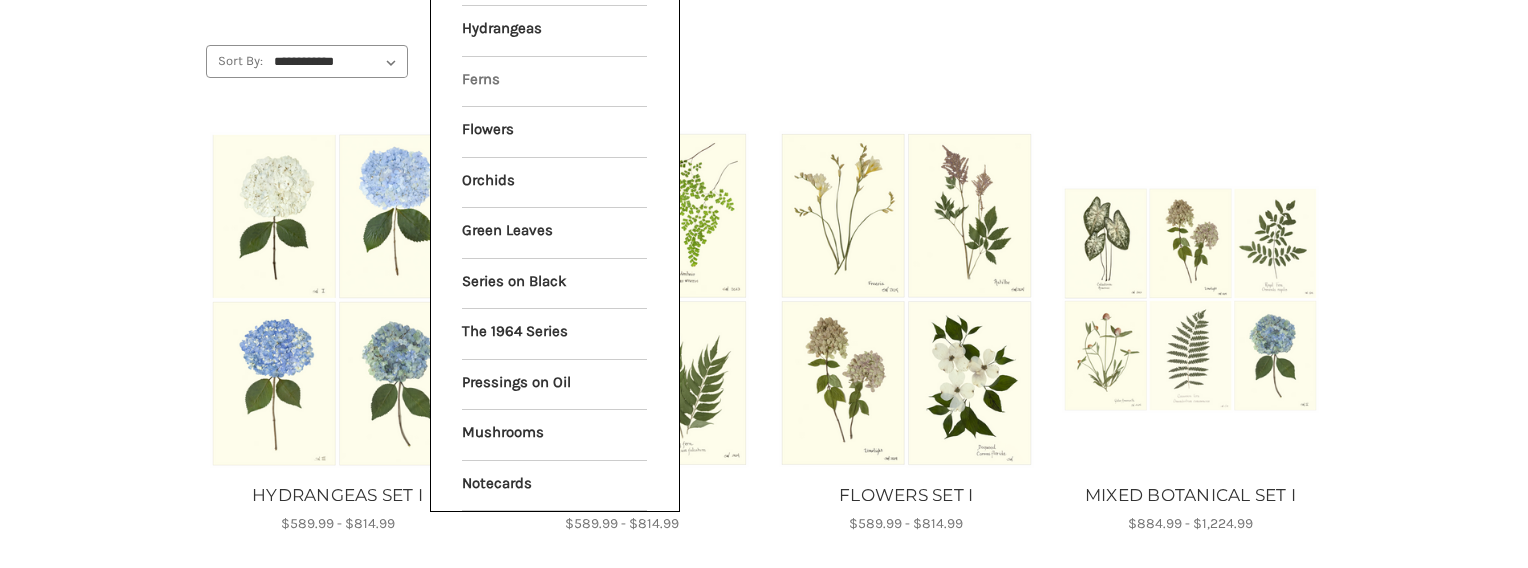 scroll, scrollTop: 259, scrollLeft: 0, axis: vertical 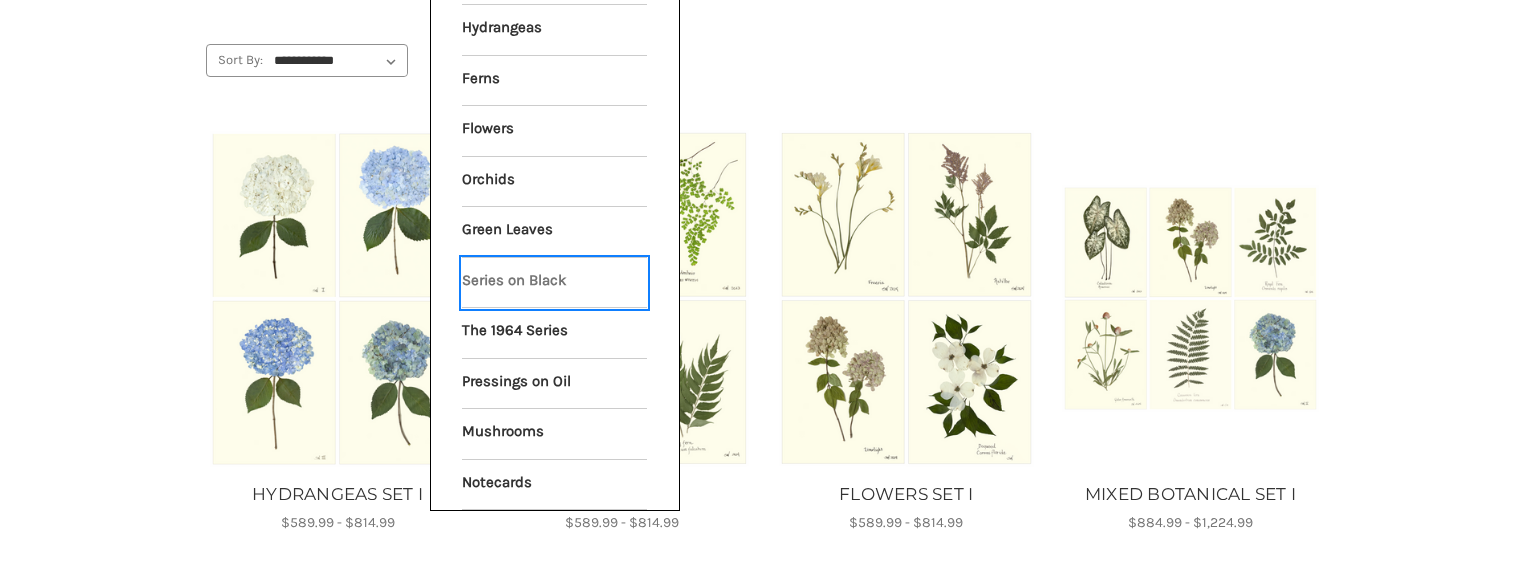 click on "Series on Black" at bounding box center [554, 283] 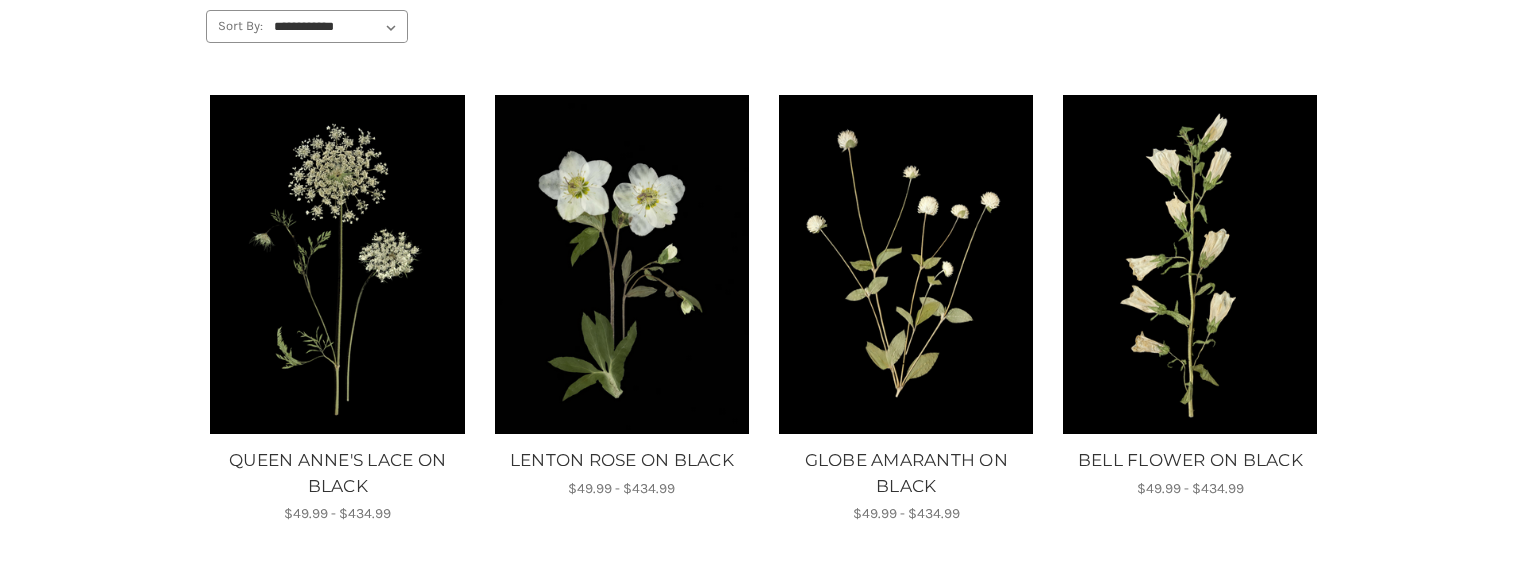 scroll, scrollTop: 0, scrollLeft: 0, axis: both 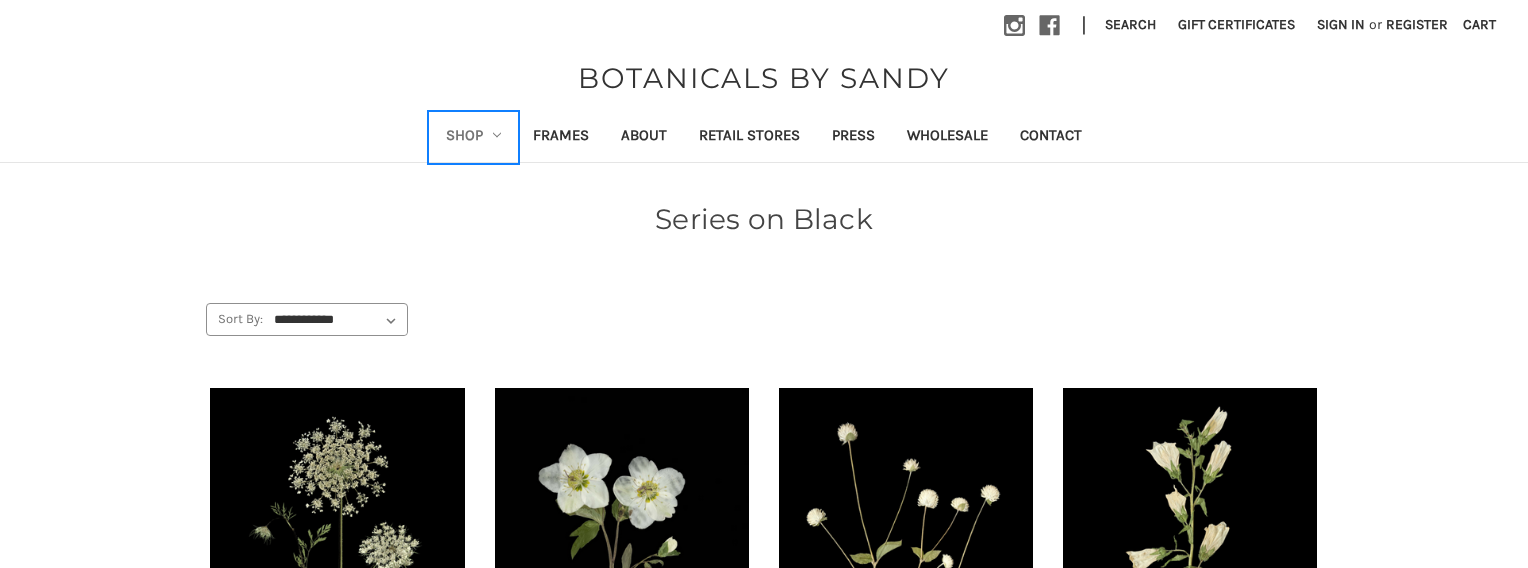 click on "Shop" at bounding box center (474, 137) 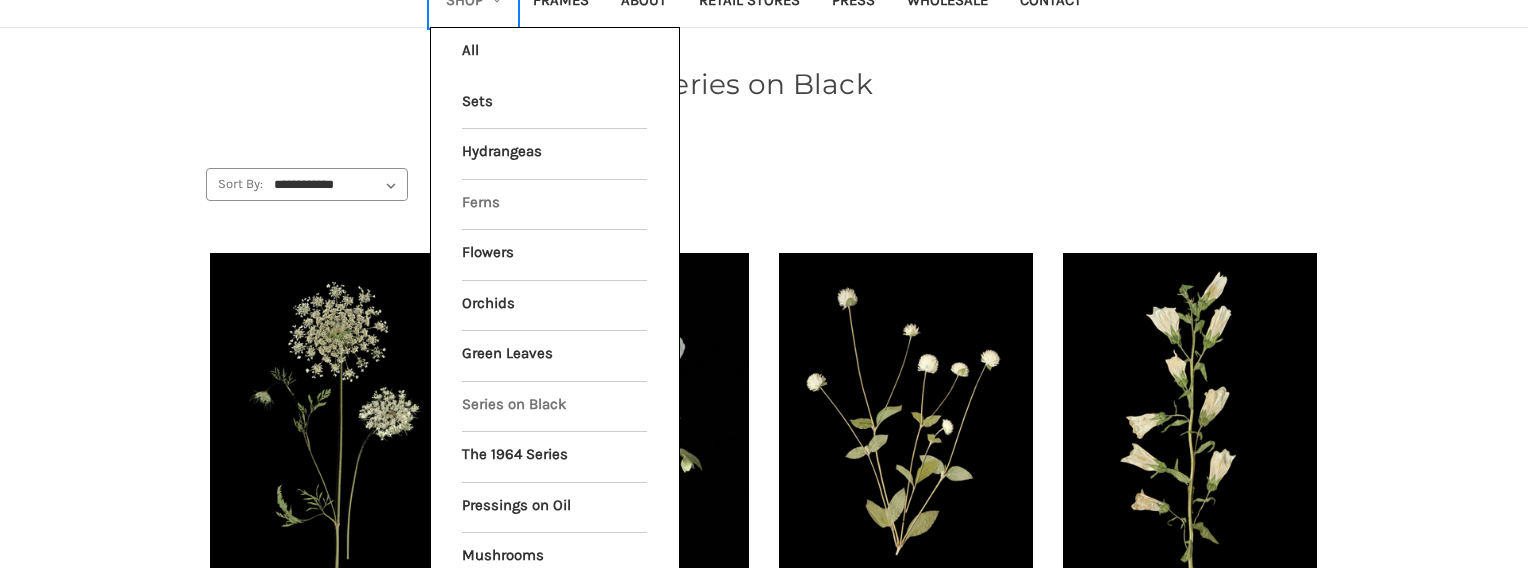 scroll, scrollTop: 142, scrollLeft: 0, axis: vertical 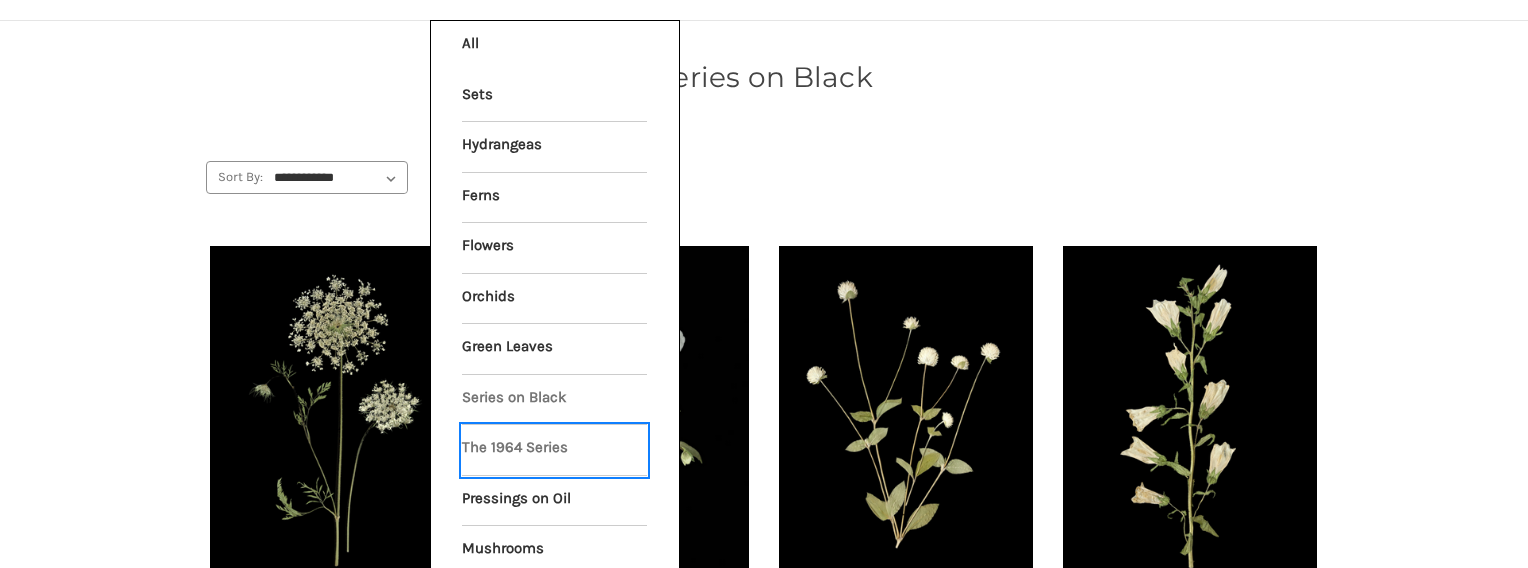 click on "The 1964 Series" at bounding box center (554, 450) 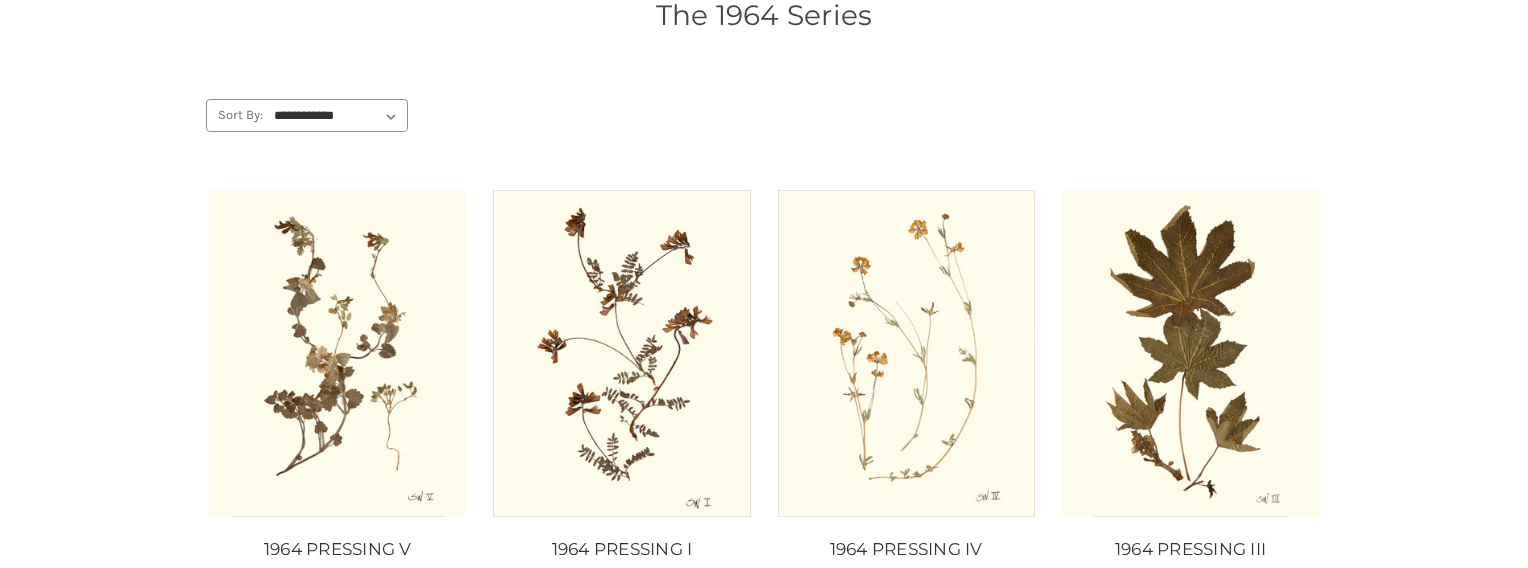 scroll, scrollTop: 0, scrollLeft: 0, axis: both 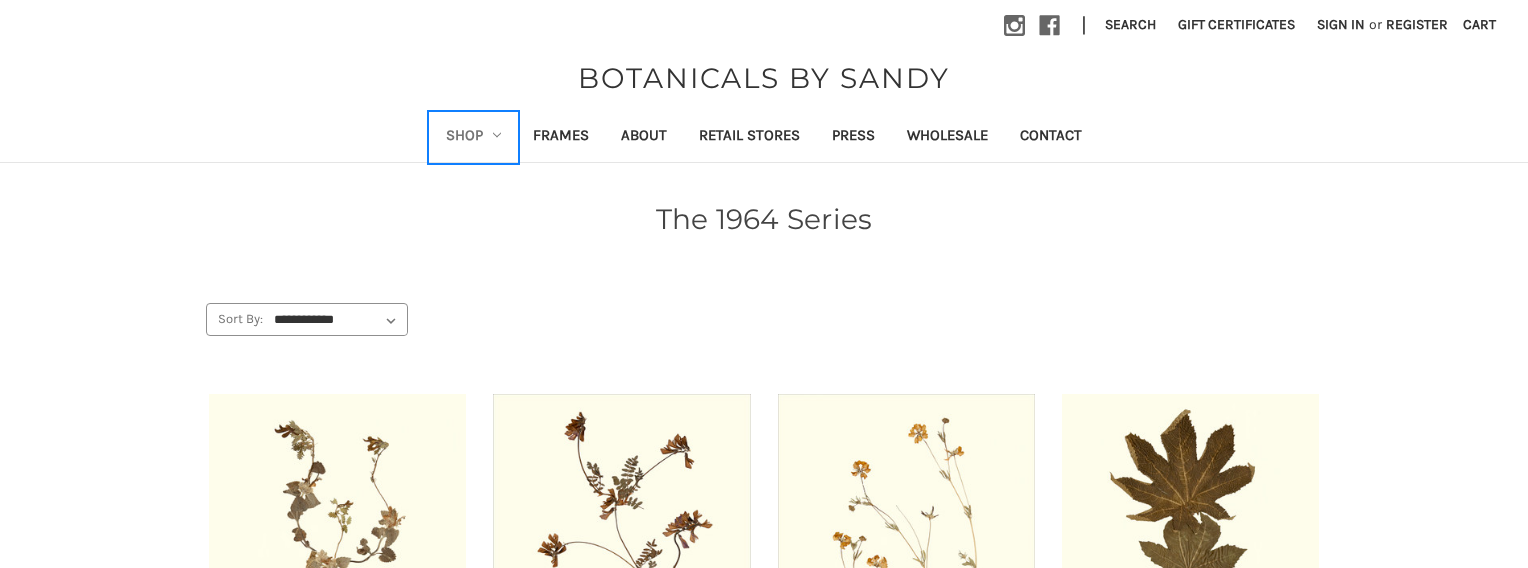 click on "Shop" at bounding box center [474, 137] 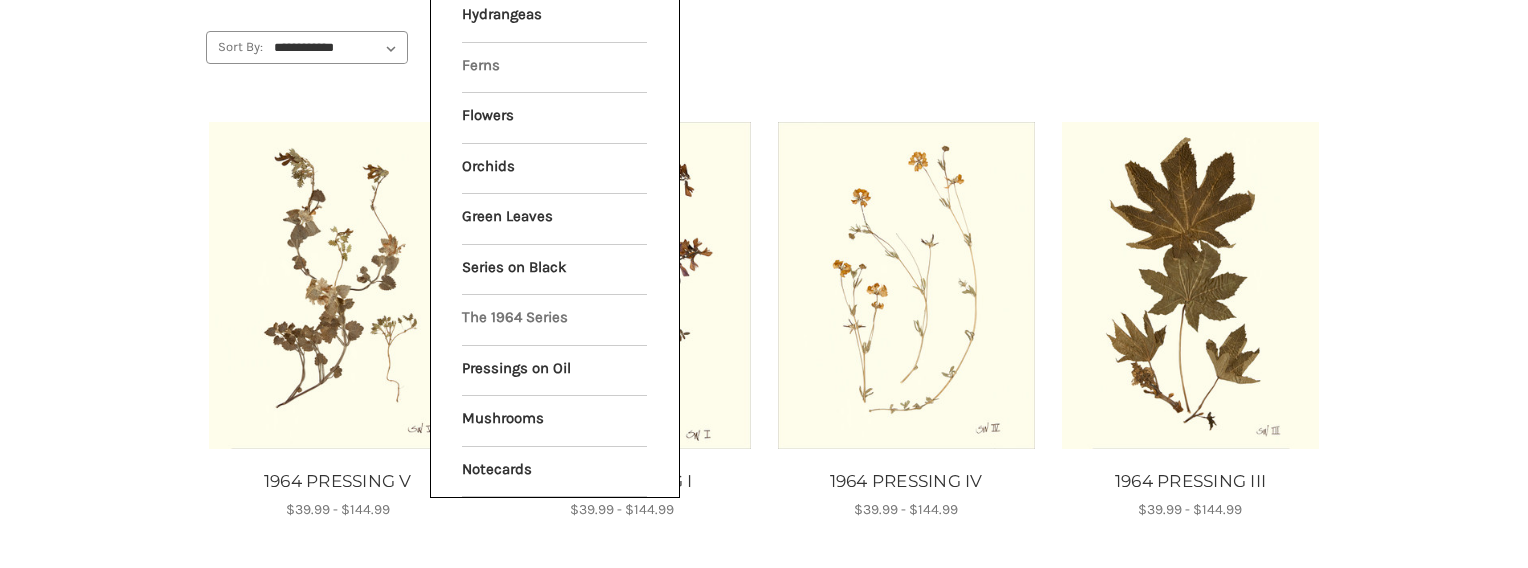 scroll, scrollTop: 273, scrollLeft: 0, axis: vertical 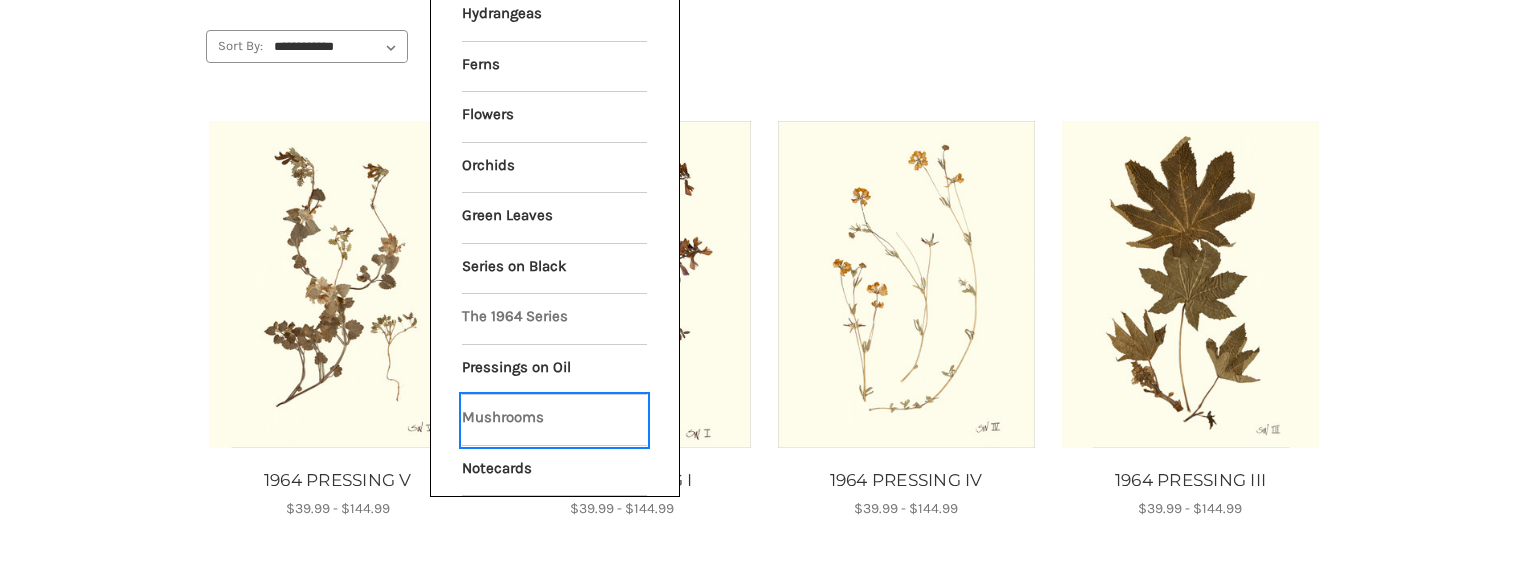 click on "Mushrooms" at bounding box center (554, 420) 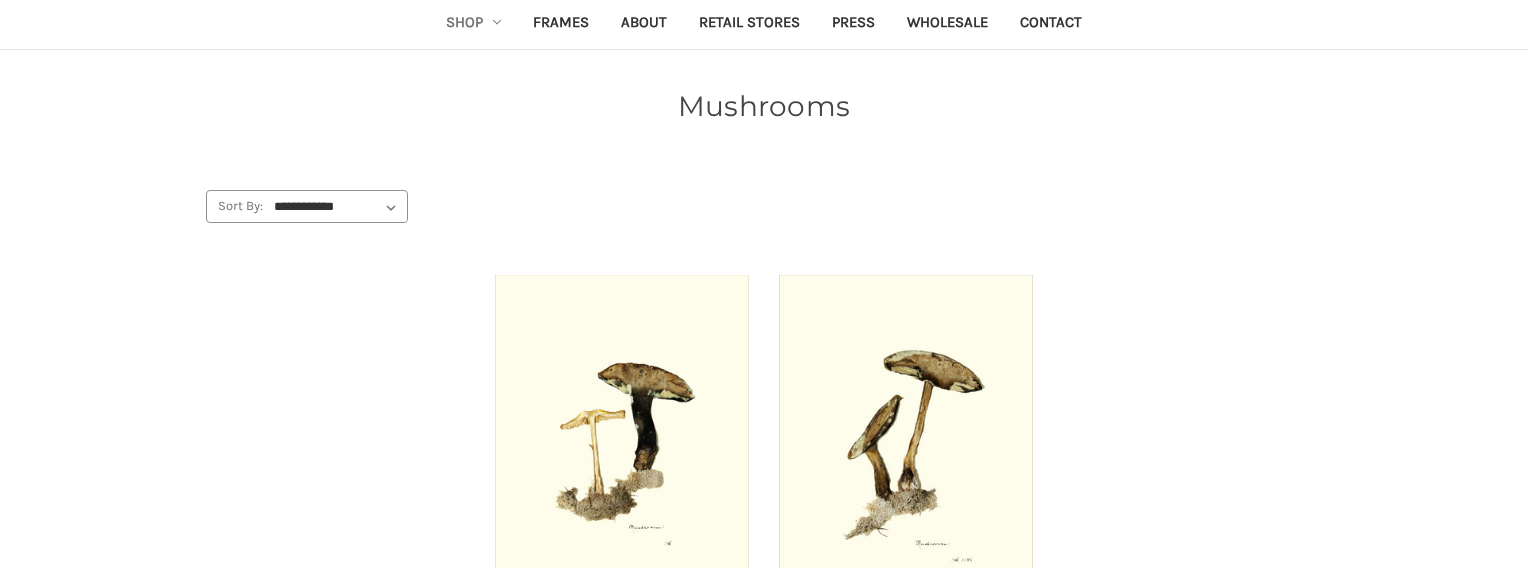 scroll, scrollTop: 0, scrollLeft: 0, axis: both 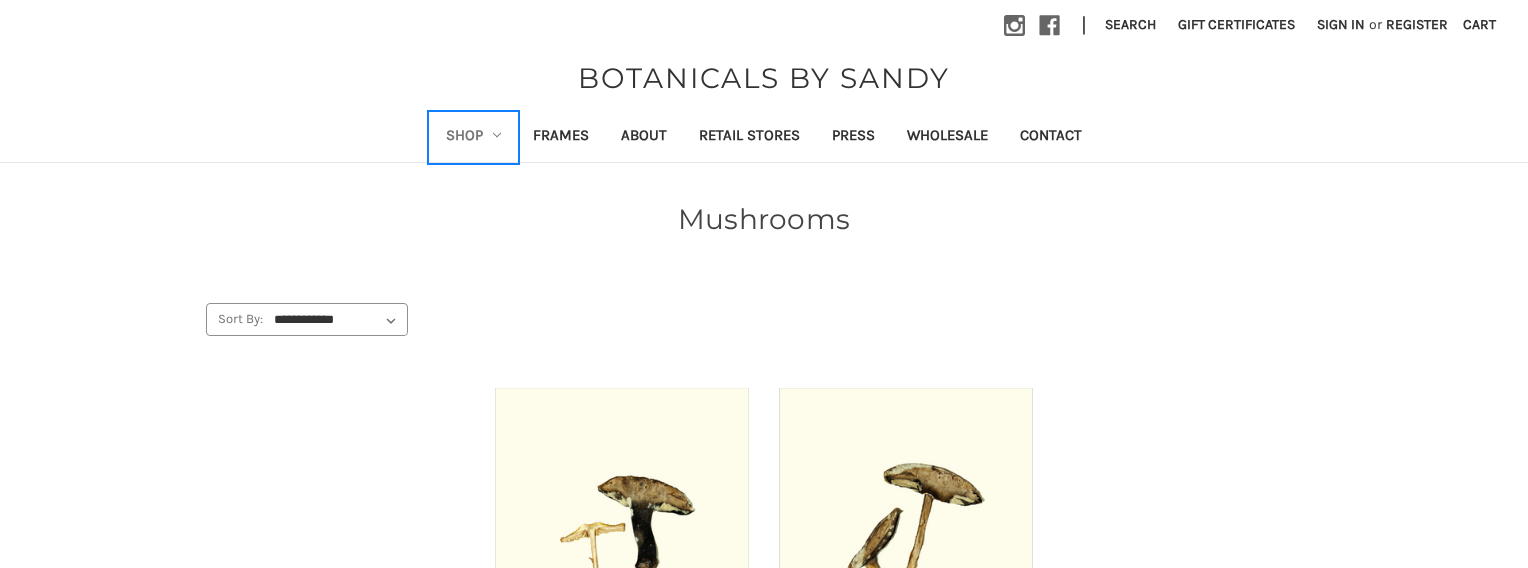 click on "Shop" at bounding box center [474, 137] 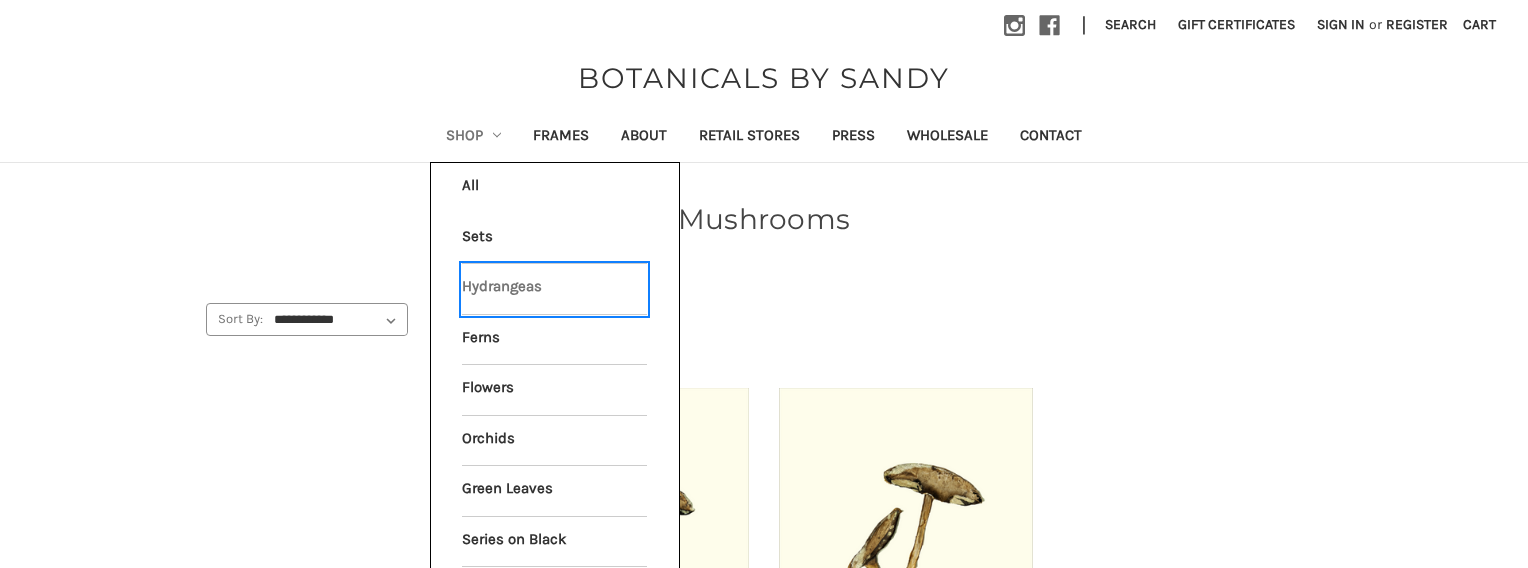 click on "Hydrangeas" at bounding box center [554, 289] 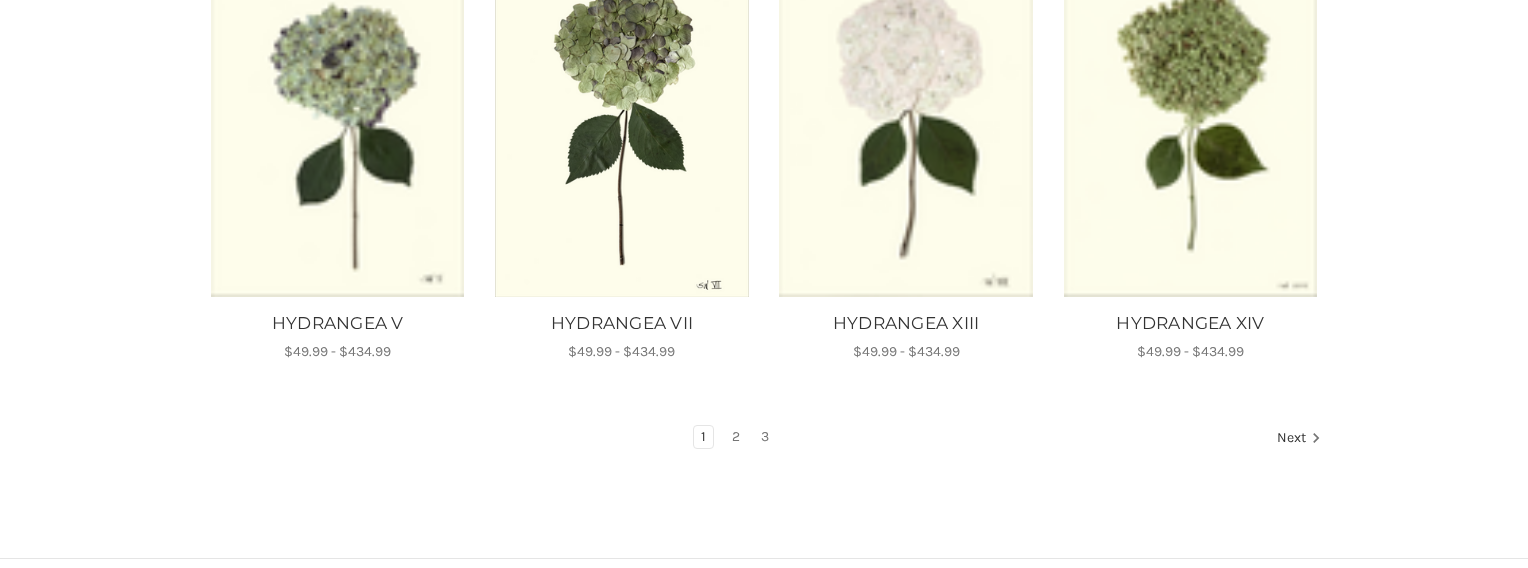scroll, scrollTop: 1334, scrollLeft: 0, axis: vertical 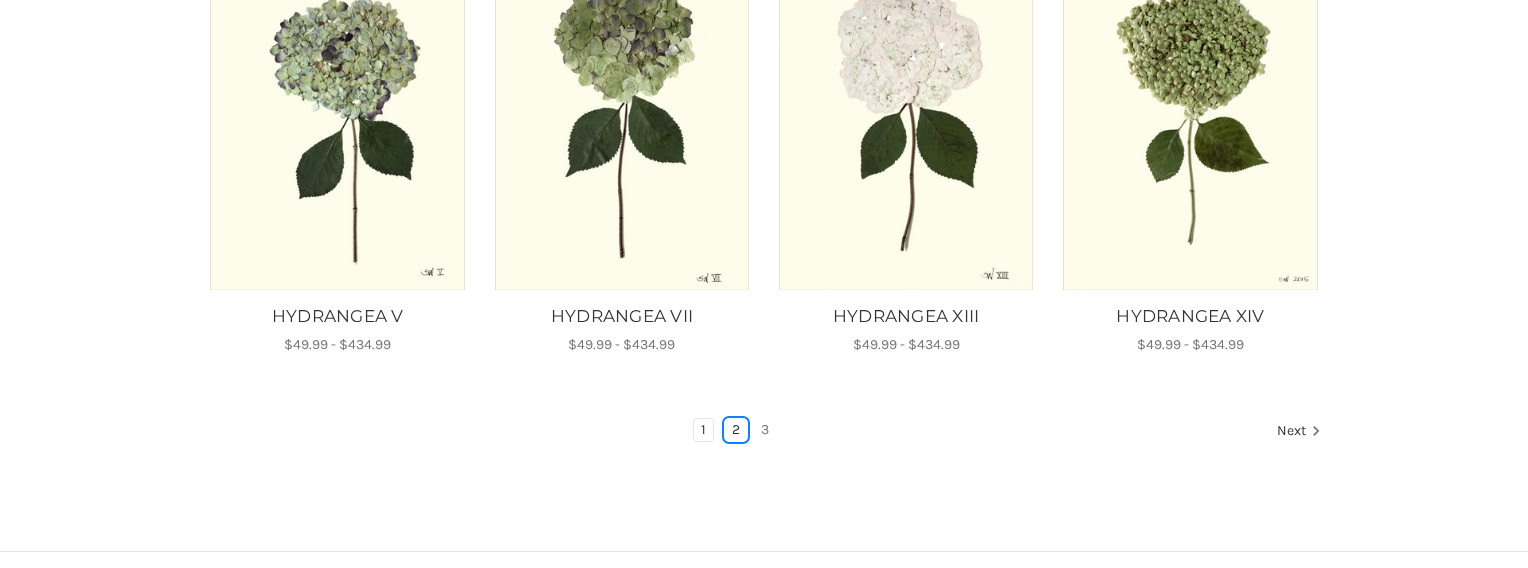 click on "2" at bounding box center (736, 430) 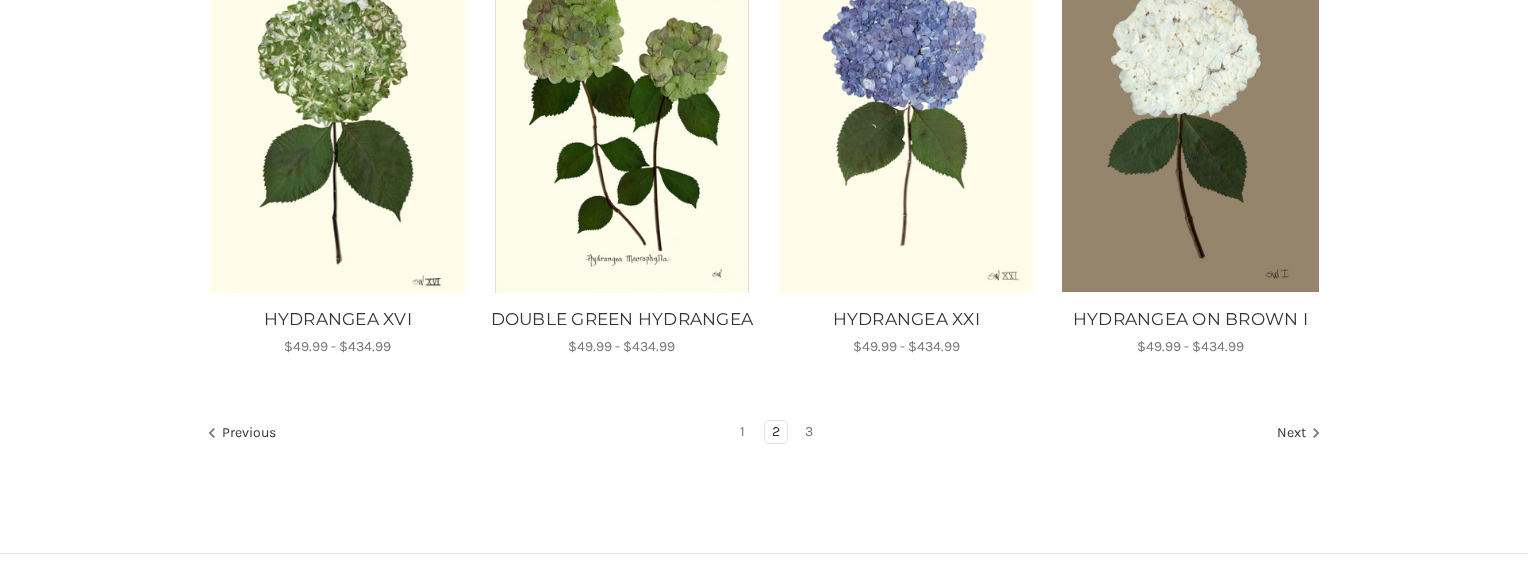 scroll, scrollTop: 1358, scrollLeft: 0, axis: vertical 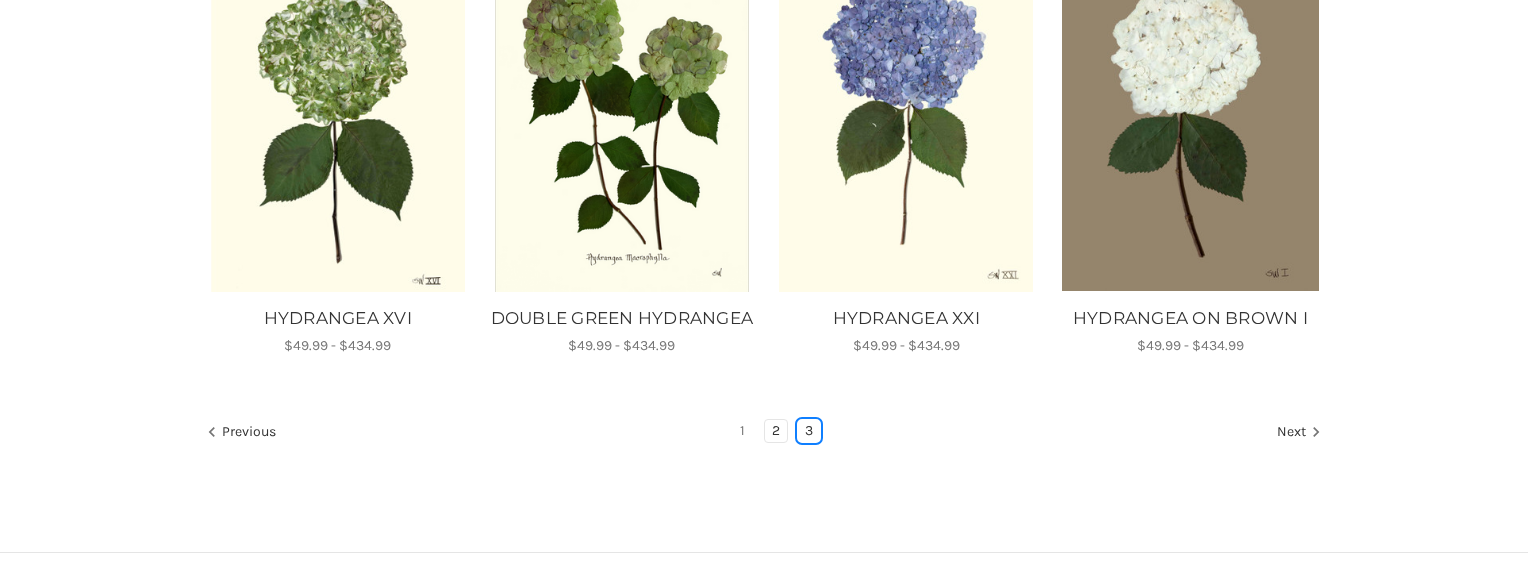 click on "3" at bounding box center [809, 431] 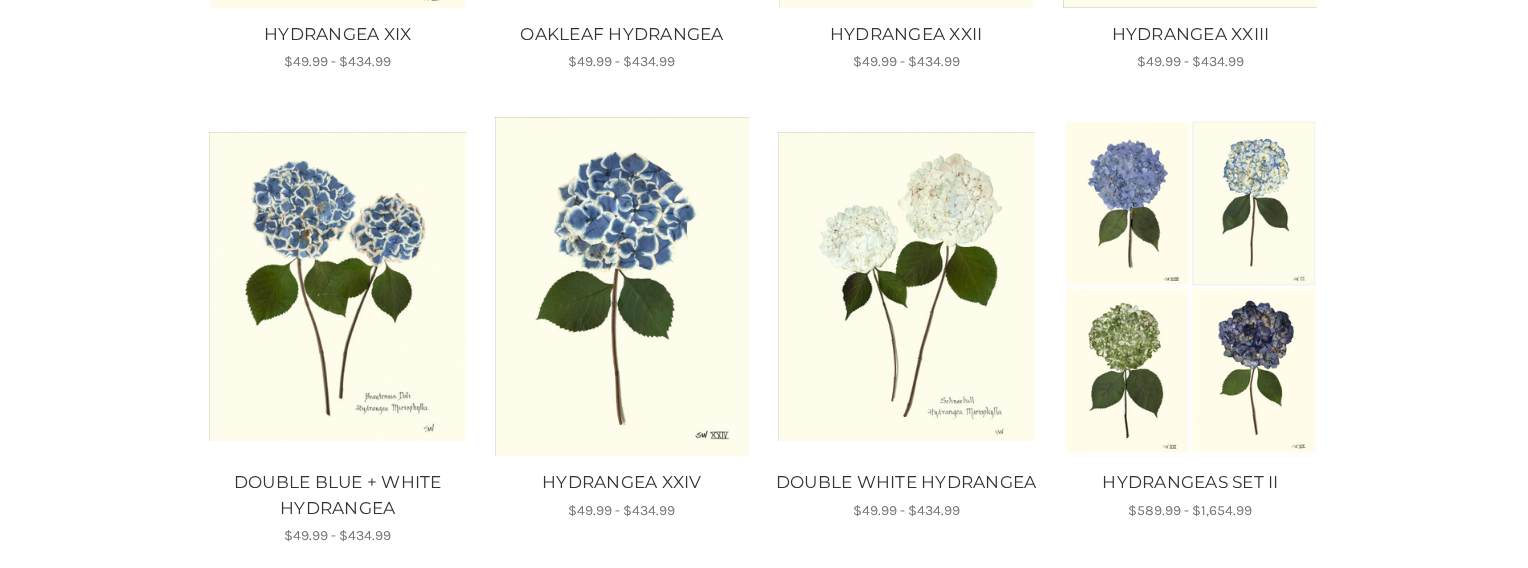 scroll, scrollTop: 1190, scrollLeft: 0, axis: vertical 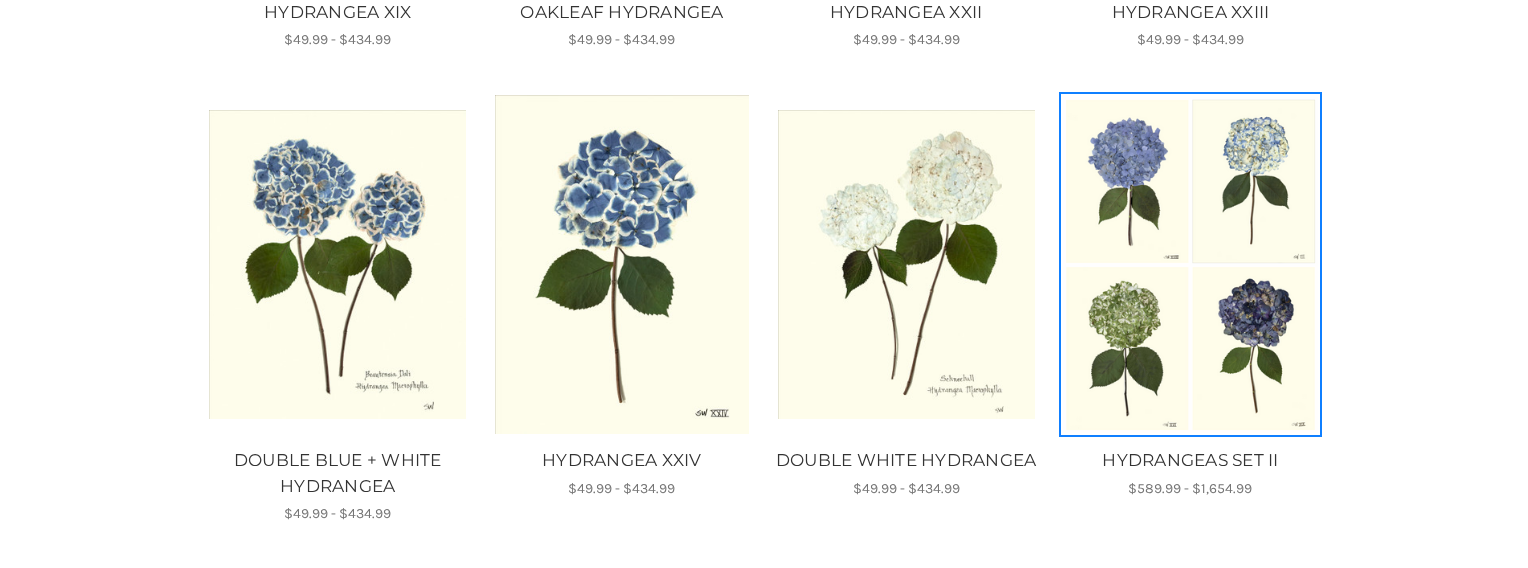 click at bounding box center [1190, 265] 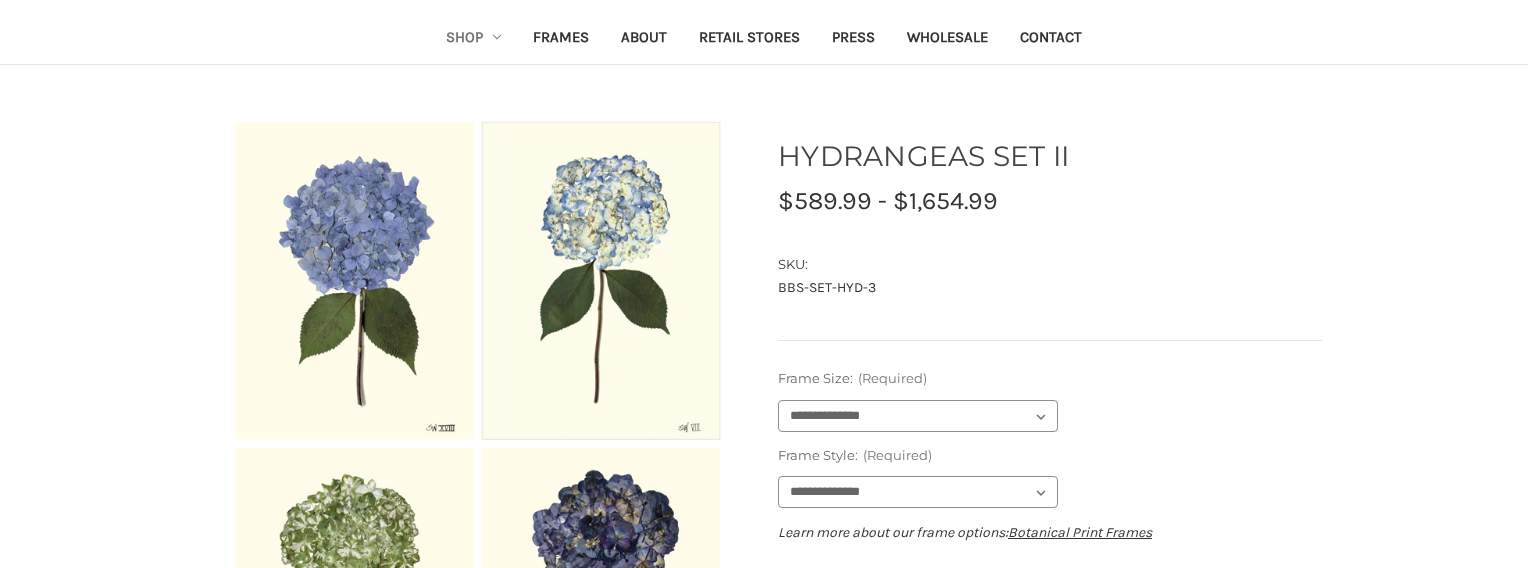 scroll, scrollTop: 104, scrollLeft: 0, axis: vertical 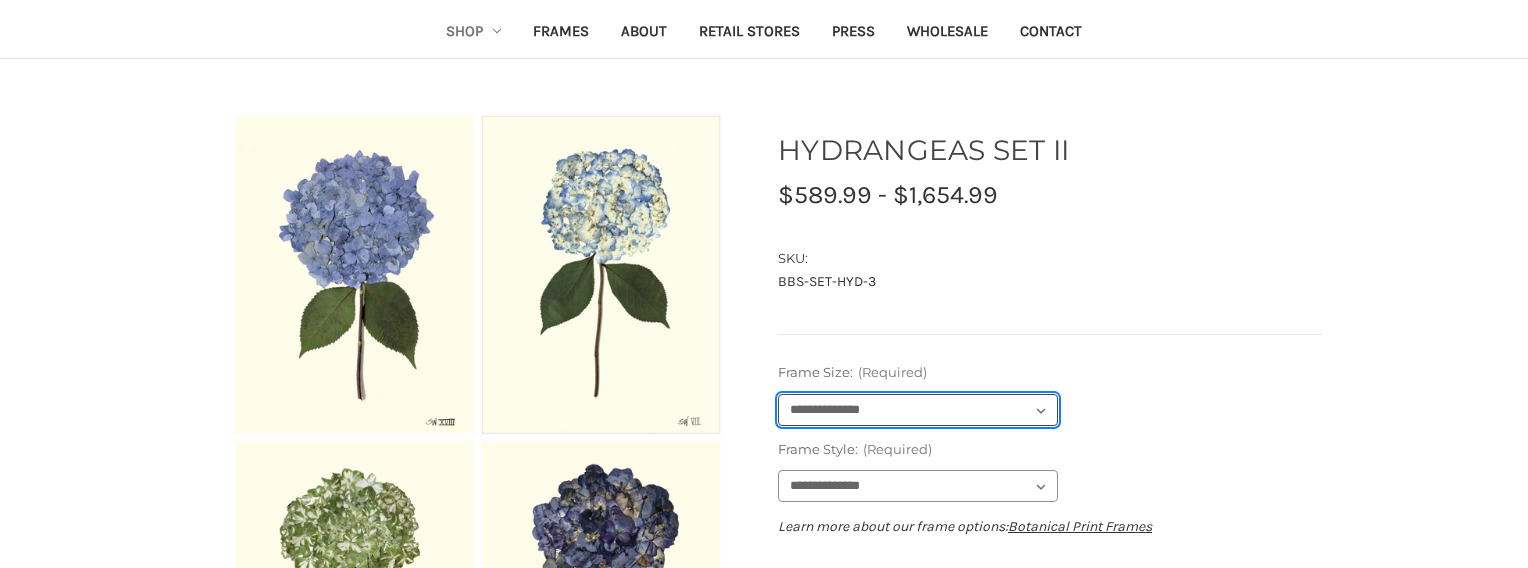 click on "**********" at bounding box center [918, 410] 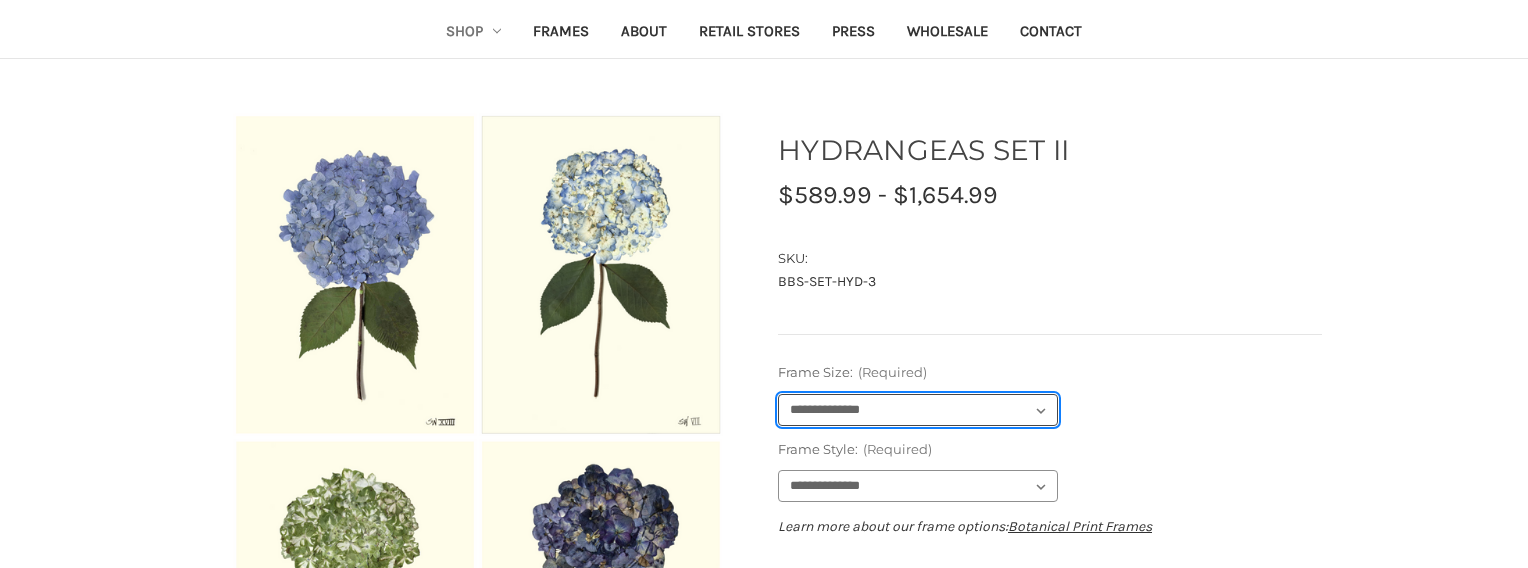 select on "****" 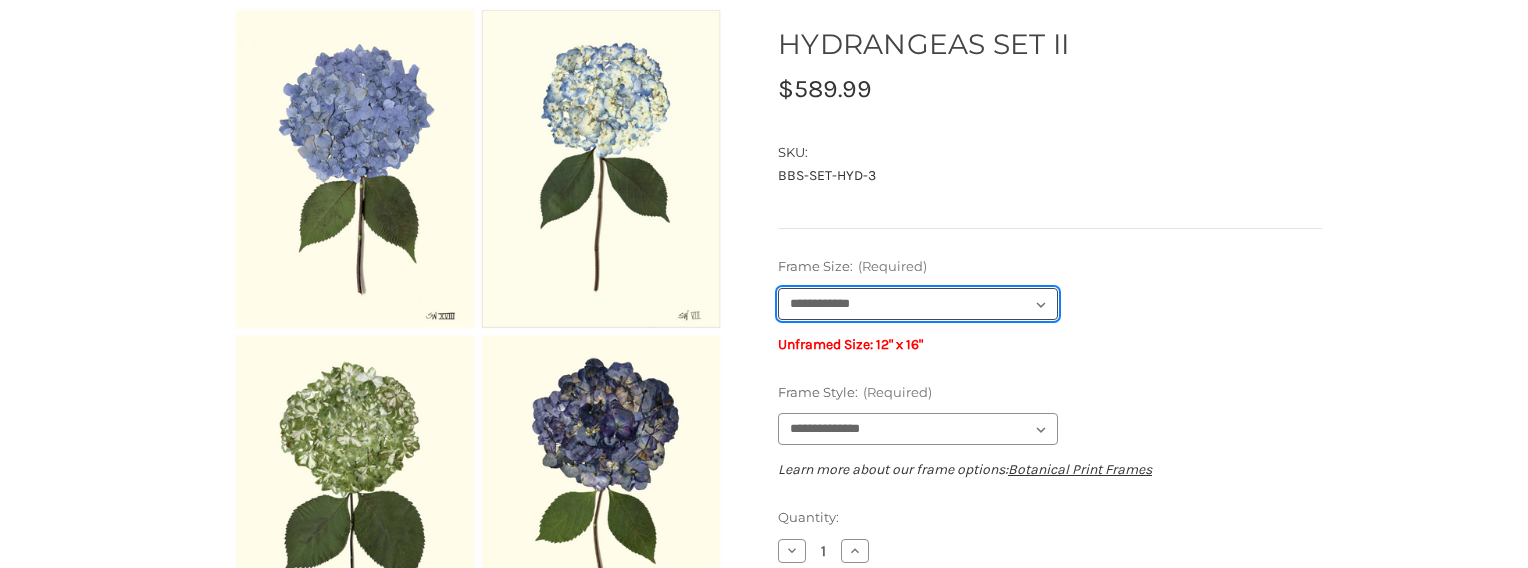 scroll, scrollTop: 223, scrollLeft: 0, axis: vertical 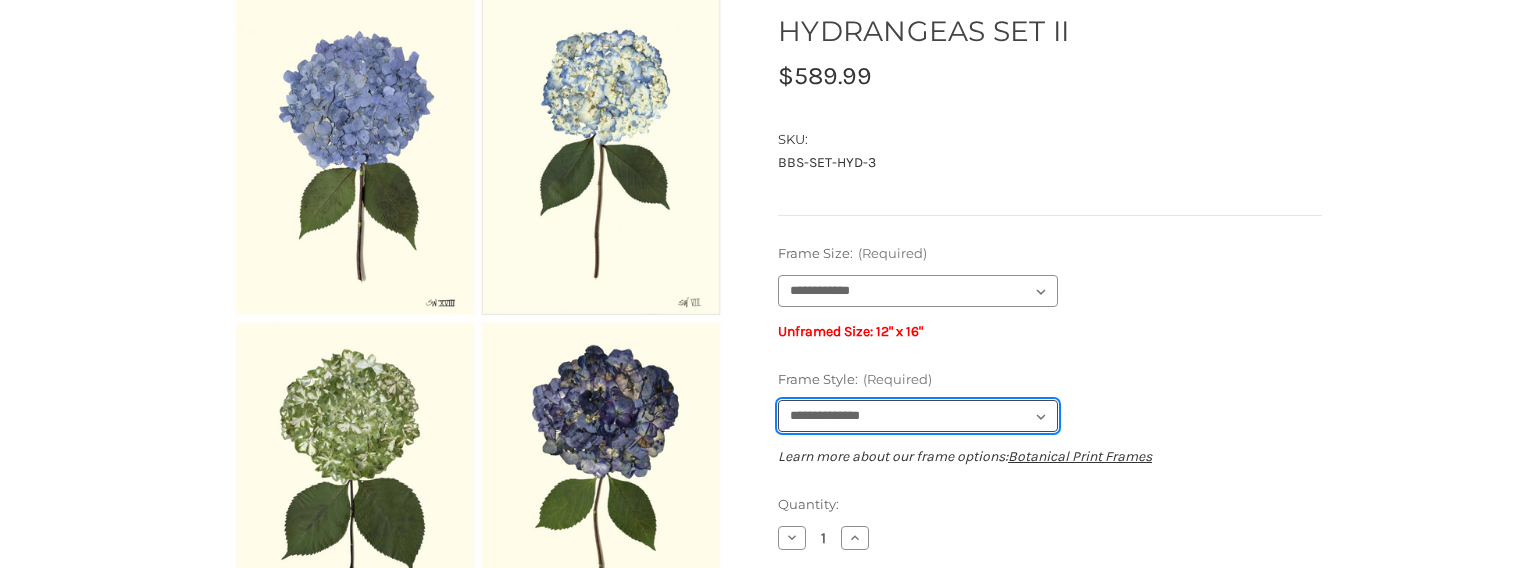 click on "**********" at bounding box center (918, 416) 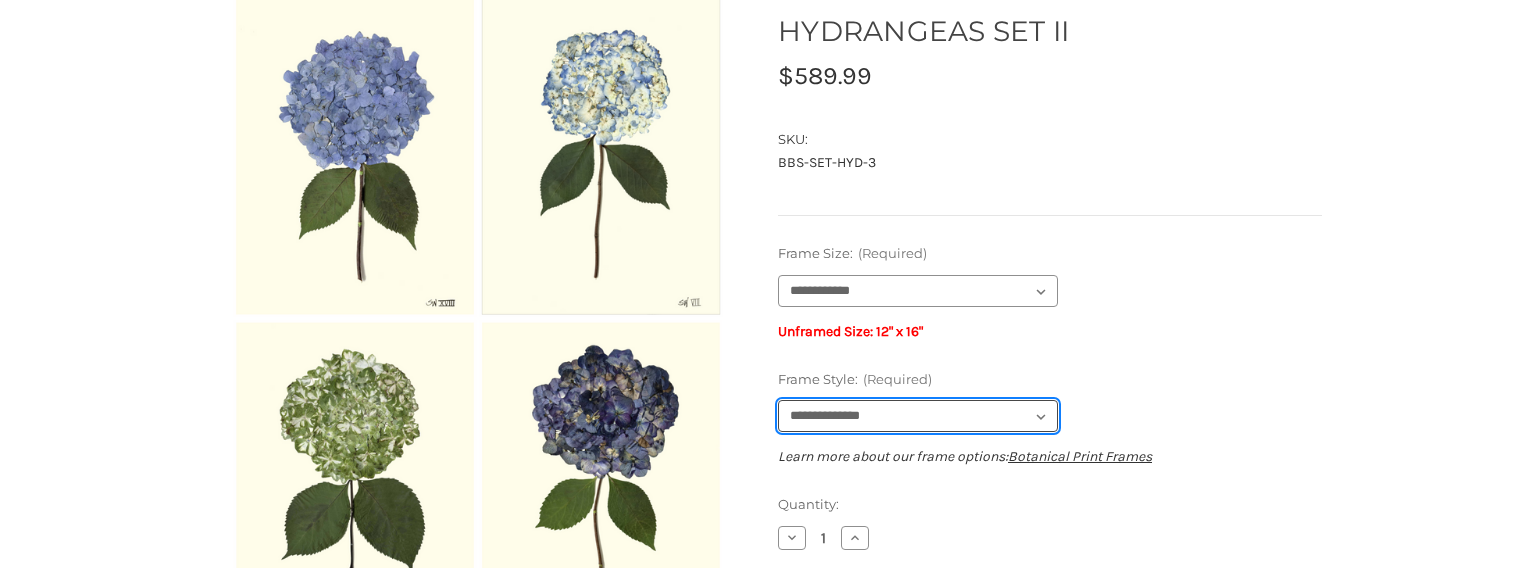 select on "****" 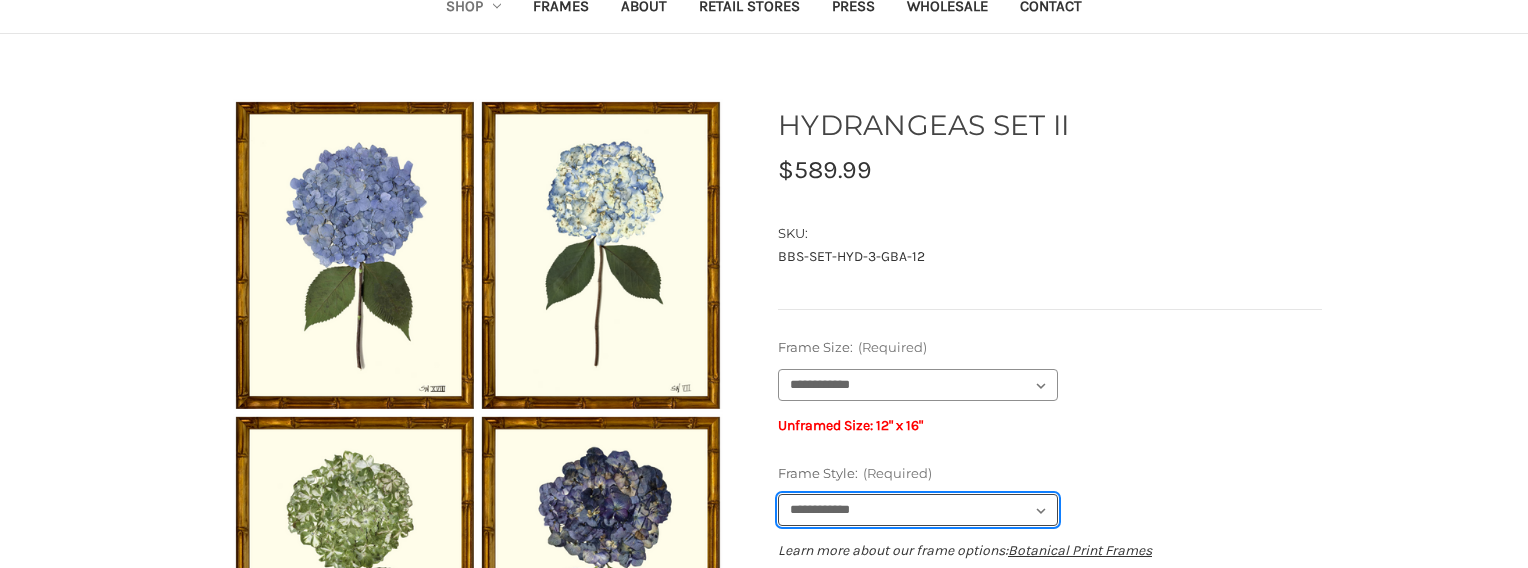 scroll, scrollTop: 125, scrollLeft: 0, axis: vertical 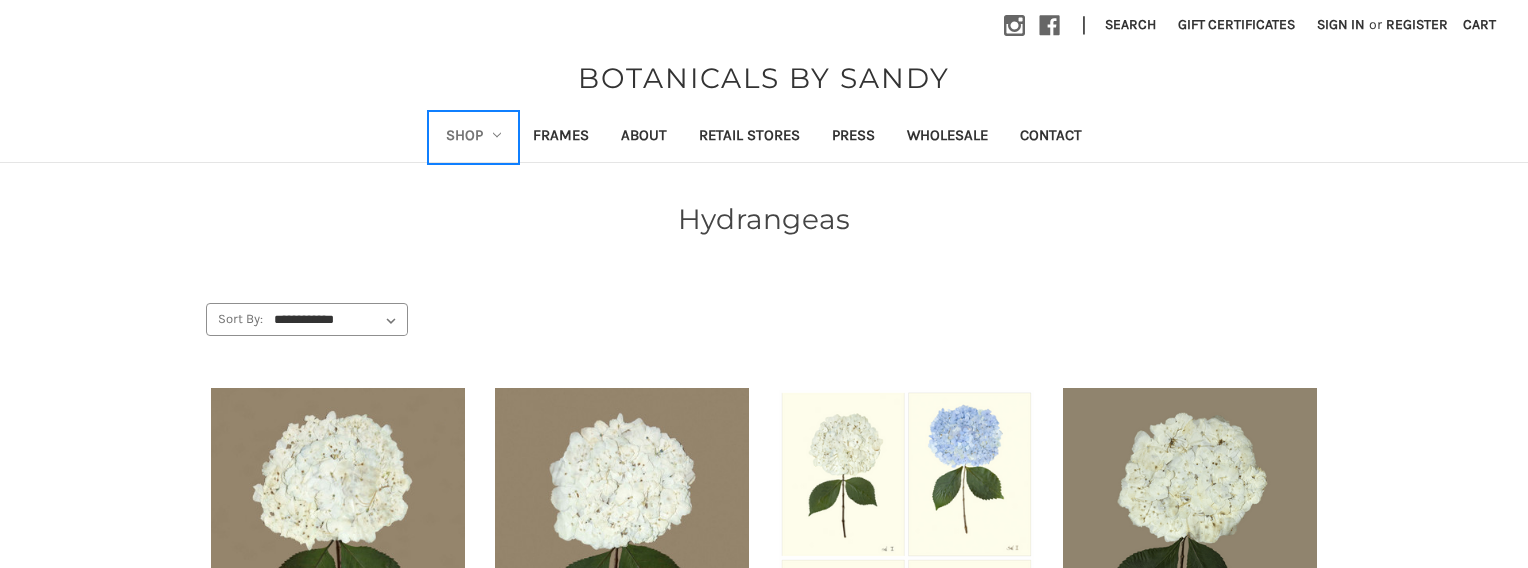 click on "Shop" at bounding box center (474, 137) 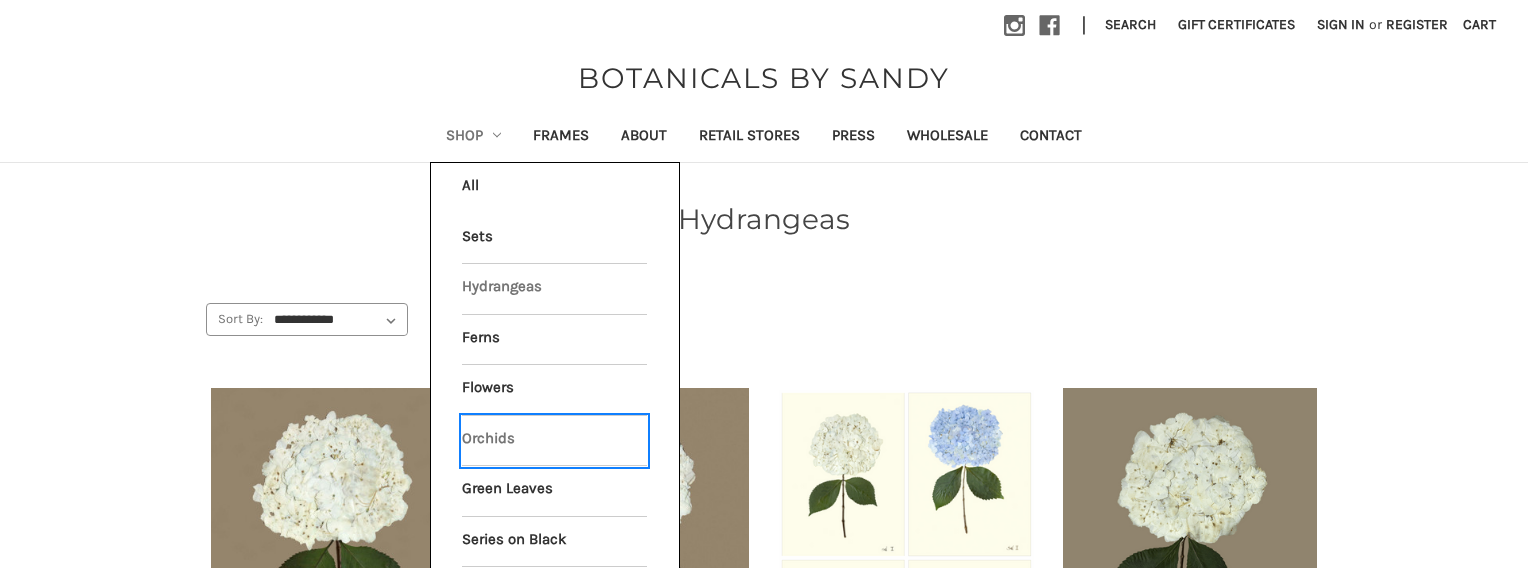 click on "Orchids" at bounding box center (554, 441) 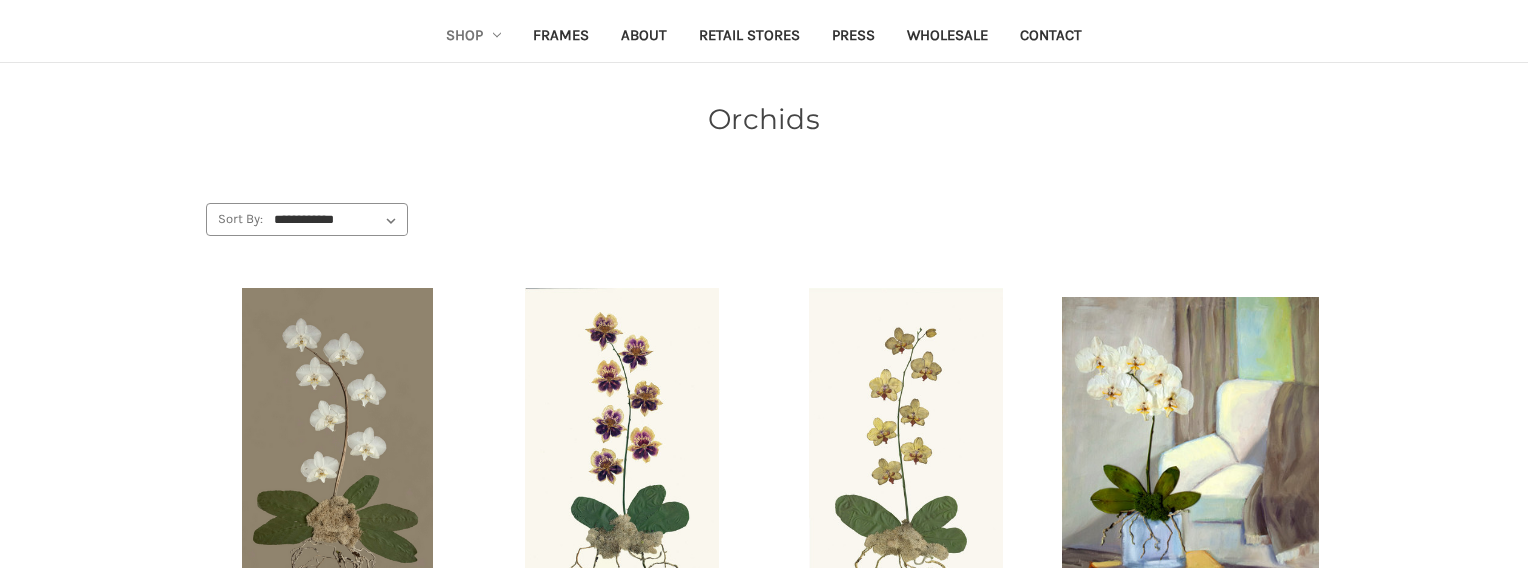 scroll, scrollTop: 0, scrollLeft: 0, axis: both 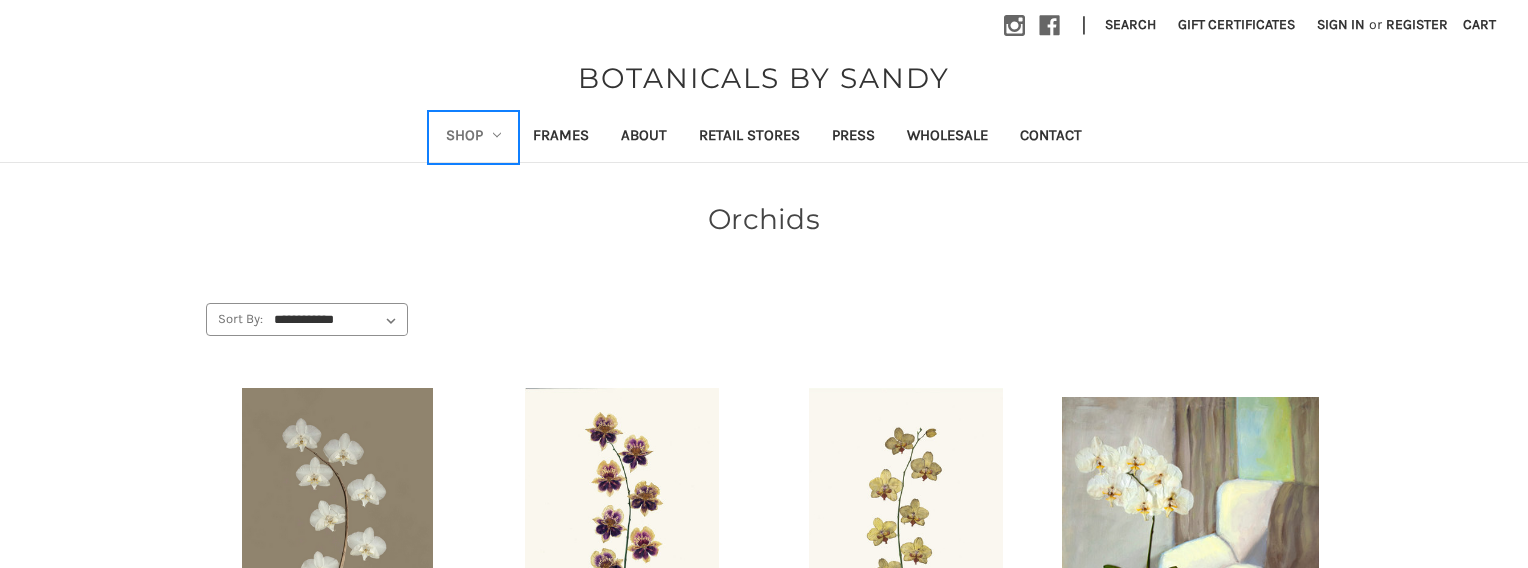 click on "Shop" at bounding box center (474, 137) 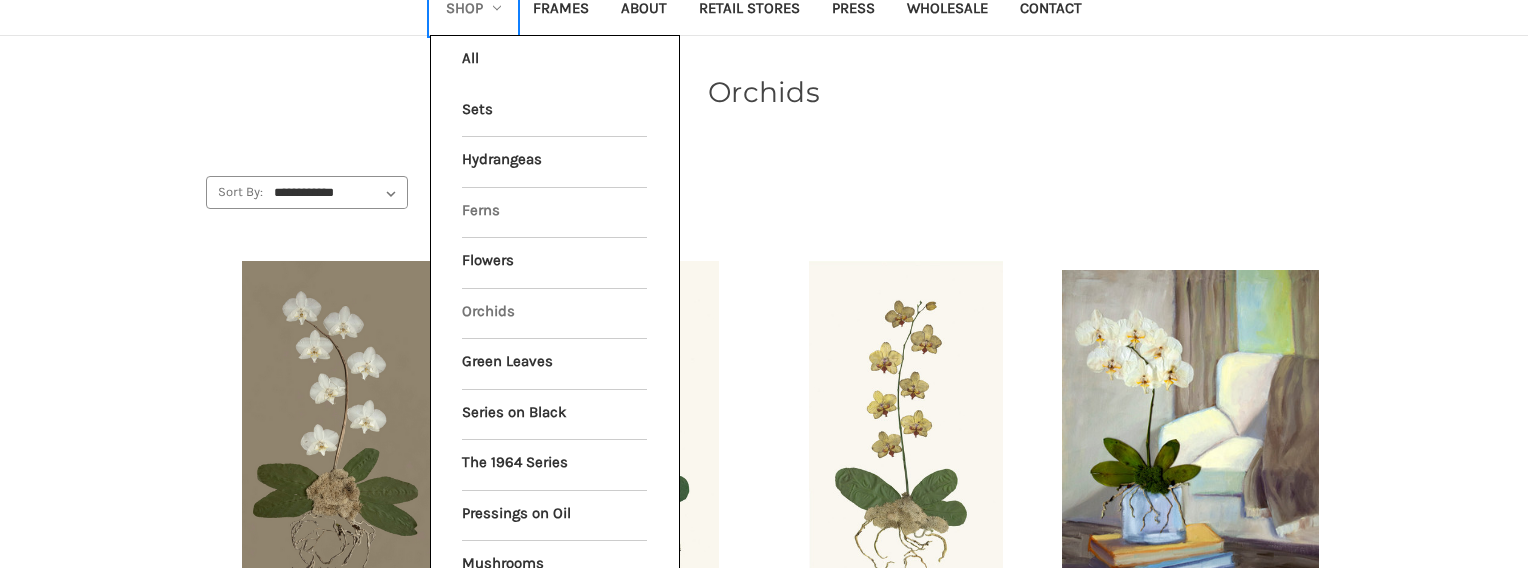 scroll, scrollTop: 131, scrollLeft: 0, axis: vertical 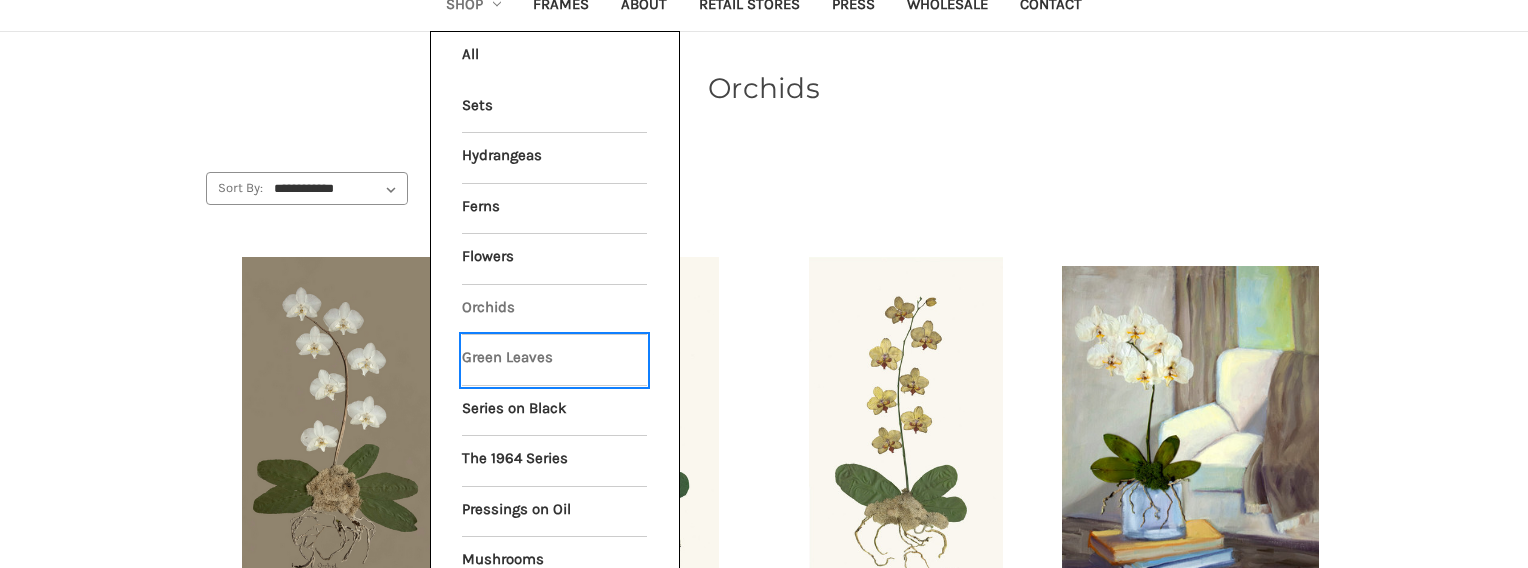 click on "Green Leaves" at bounding box center (554, 360) 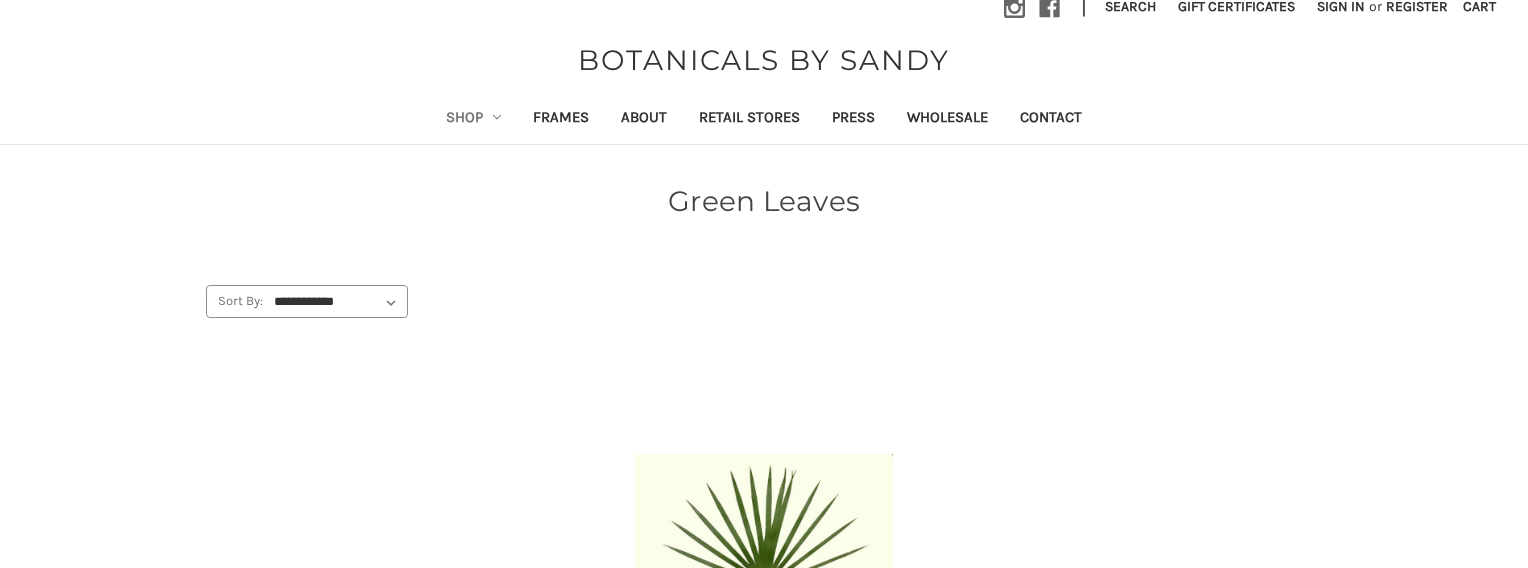 scroll, scrollTop: 0, scrollLeft: 0, axis: both 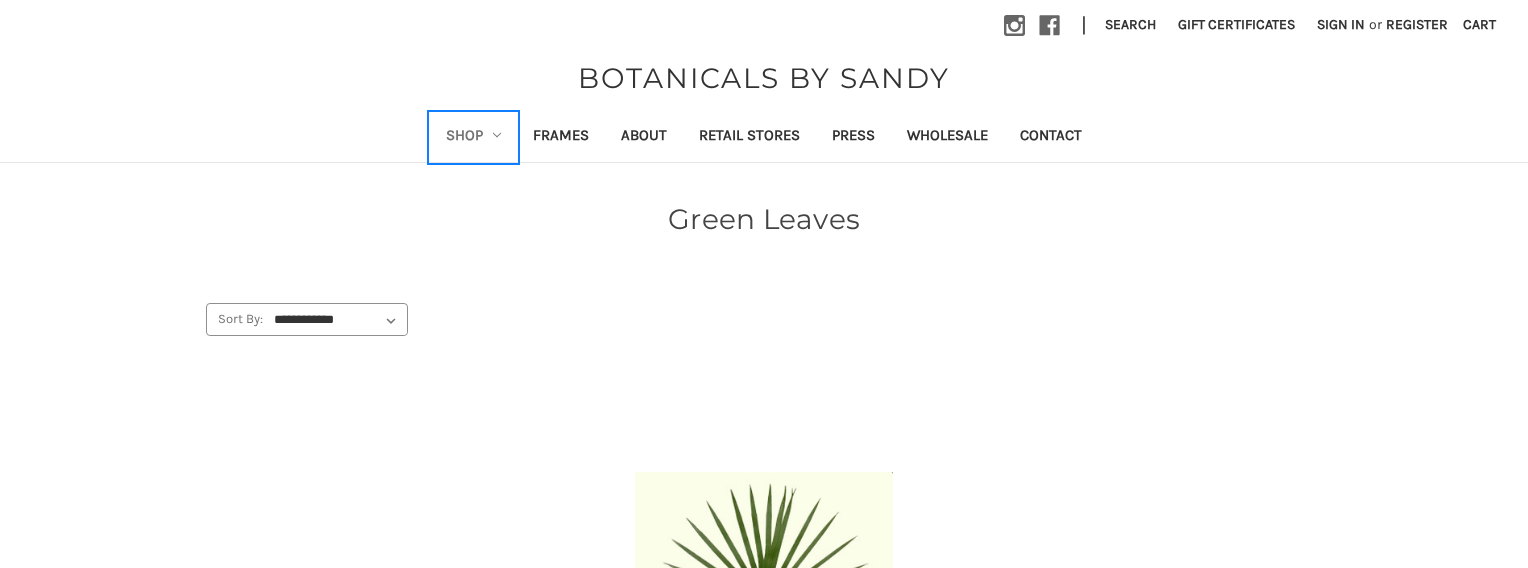 click on "Shop" at bounding box center [474, 137] 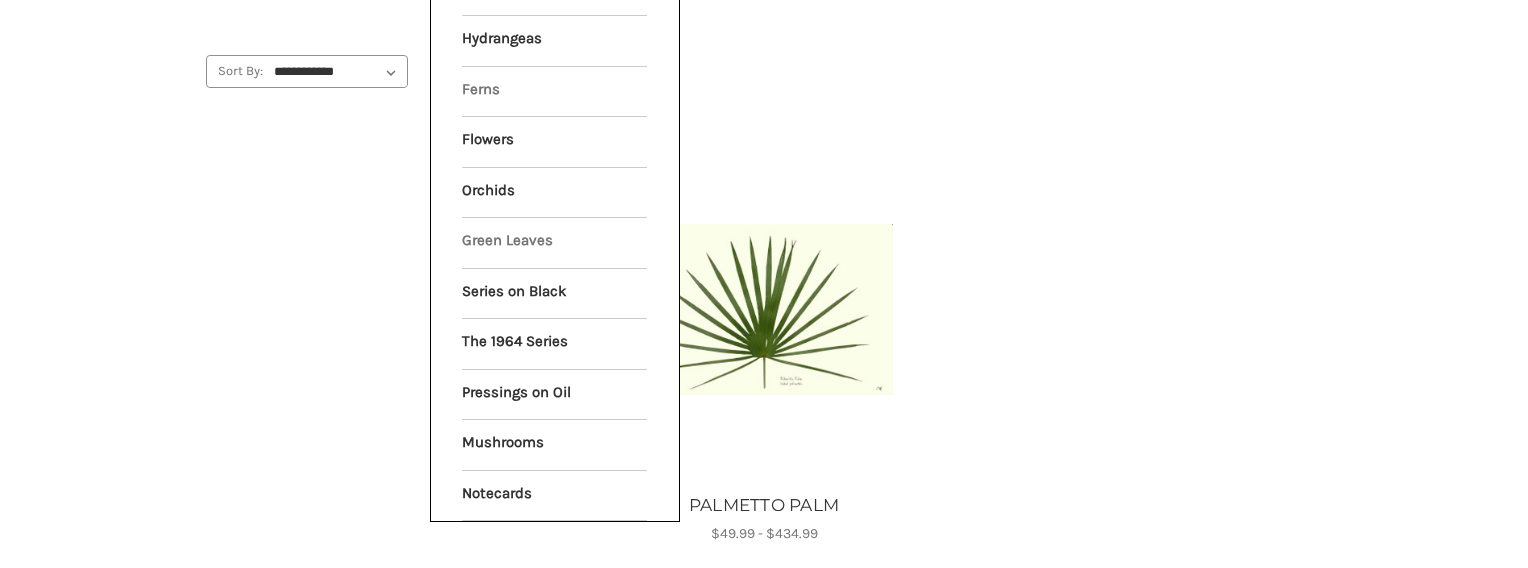 scroll, scrollTop: 249, scrollLeft: 0, axis: vertical 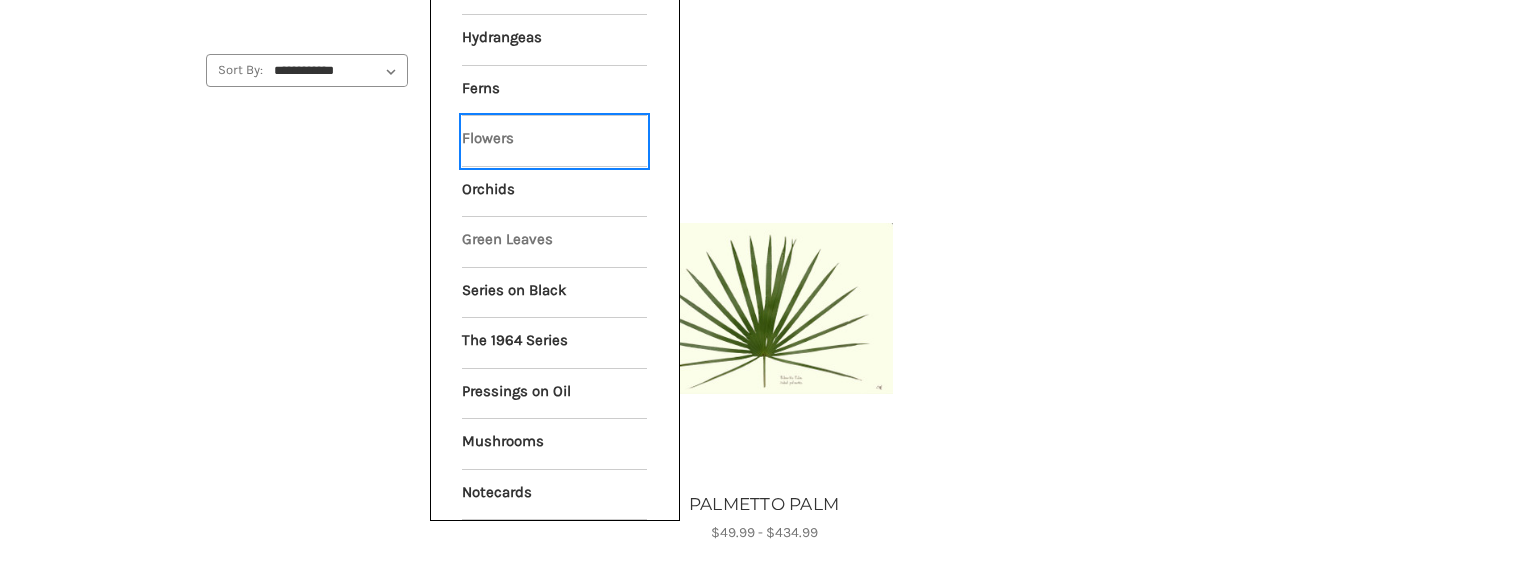 click on "Flowers" at bounding box center [554, 141] 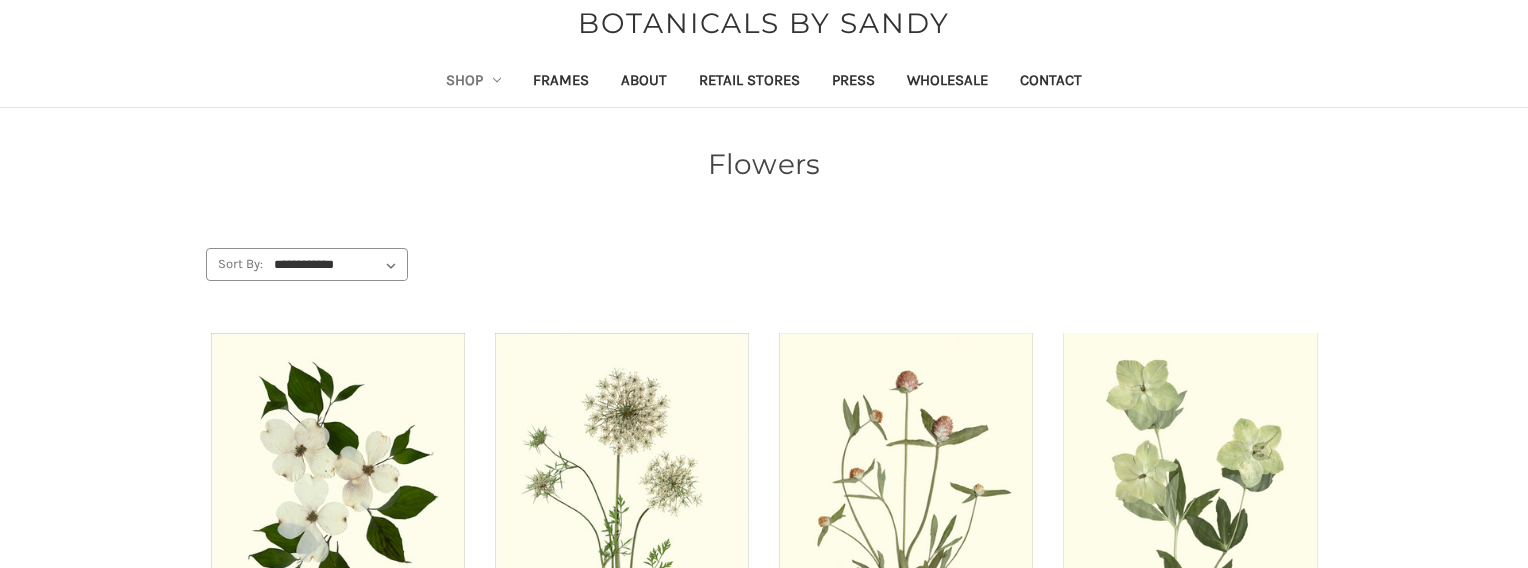 scroll, scrollTop: 0, scrollLeft: 0, axis: both 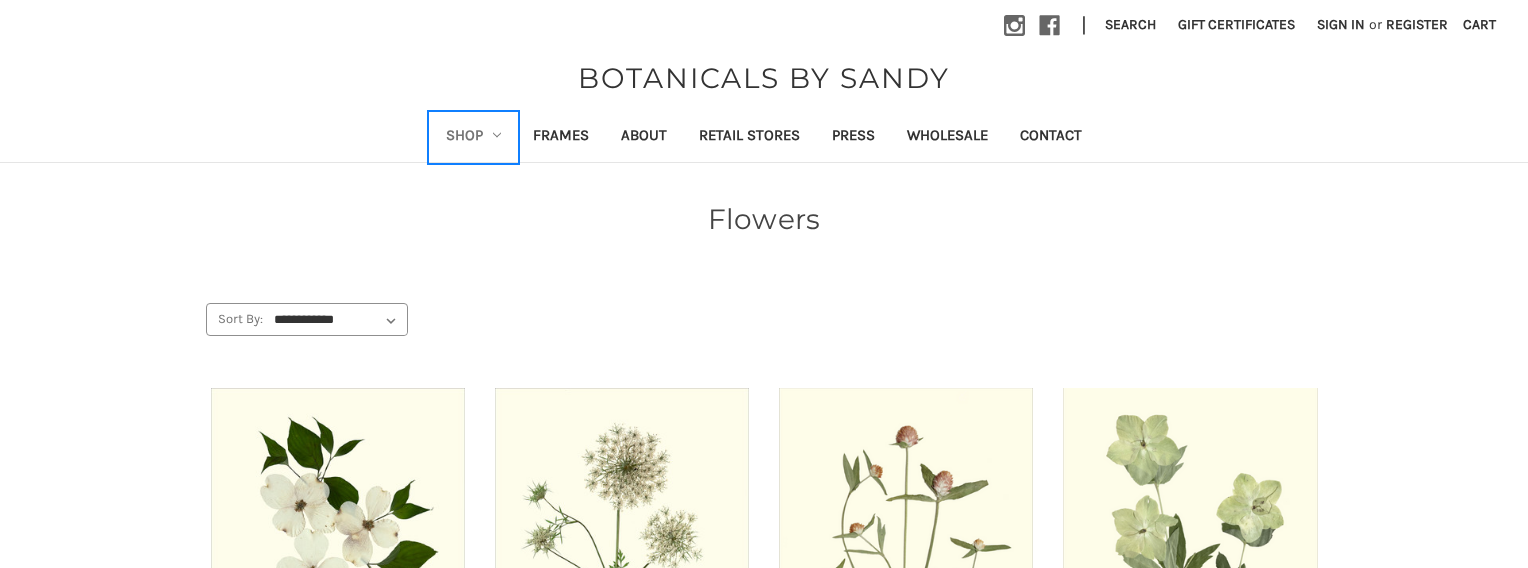 click on "Shop" at bounding box center (474, 137) 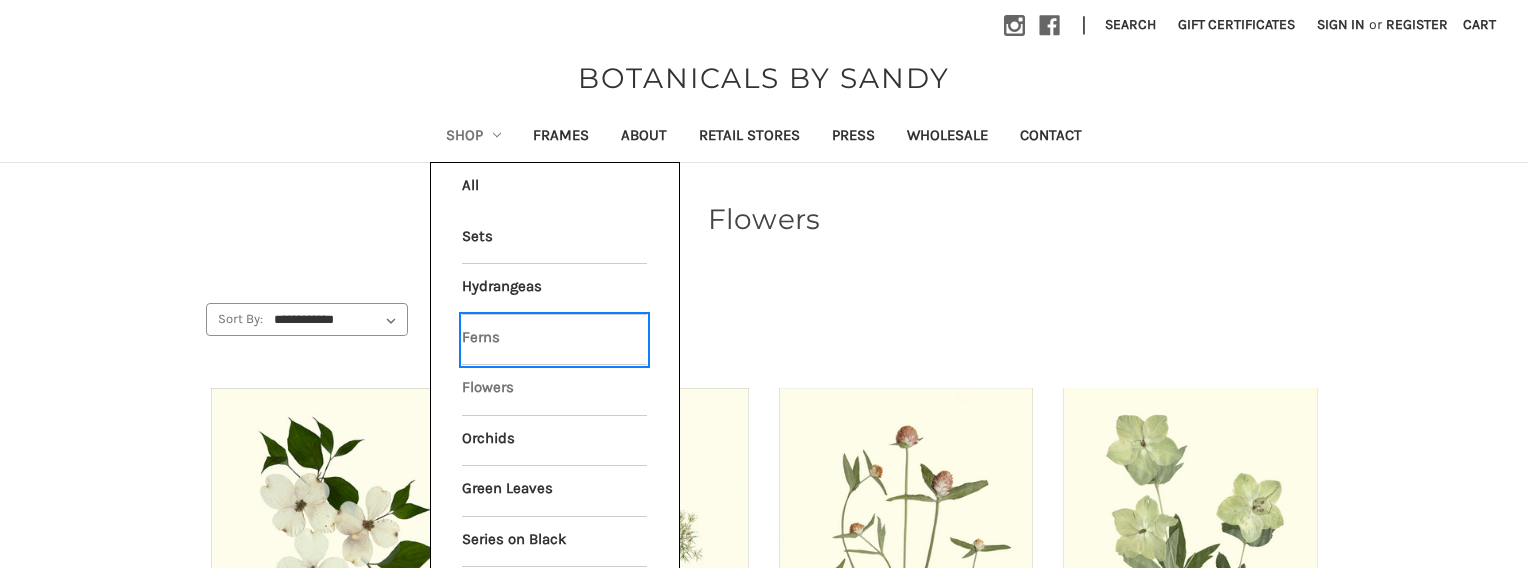 click on "Ferns" at bounding box center [554, 340] 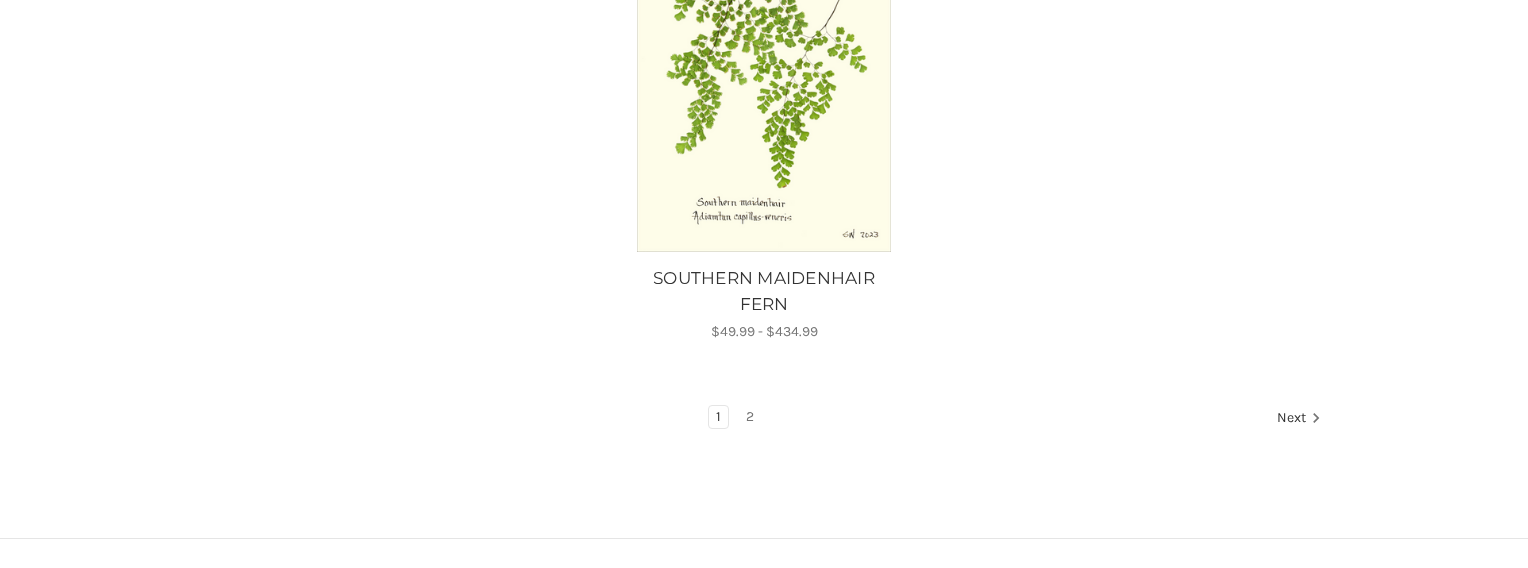 scroll, scrollTop: 2189, scrollLeft: 0, axis: vertical 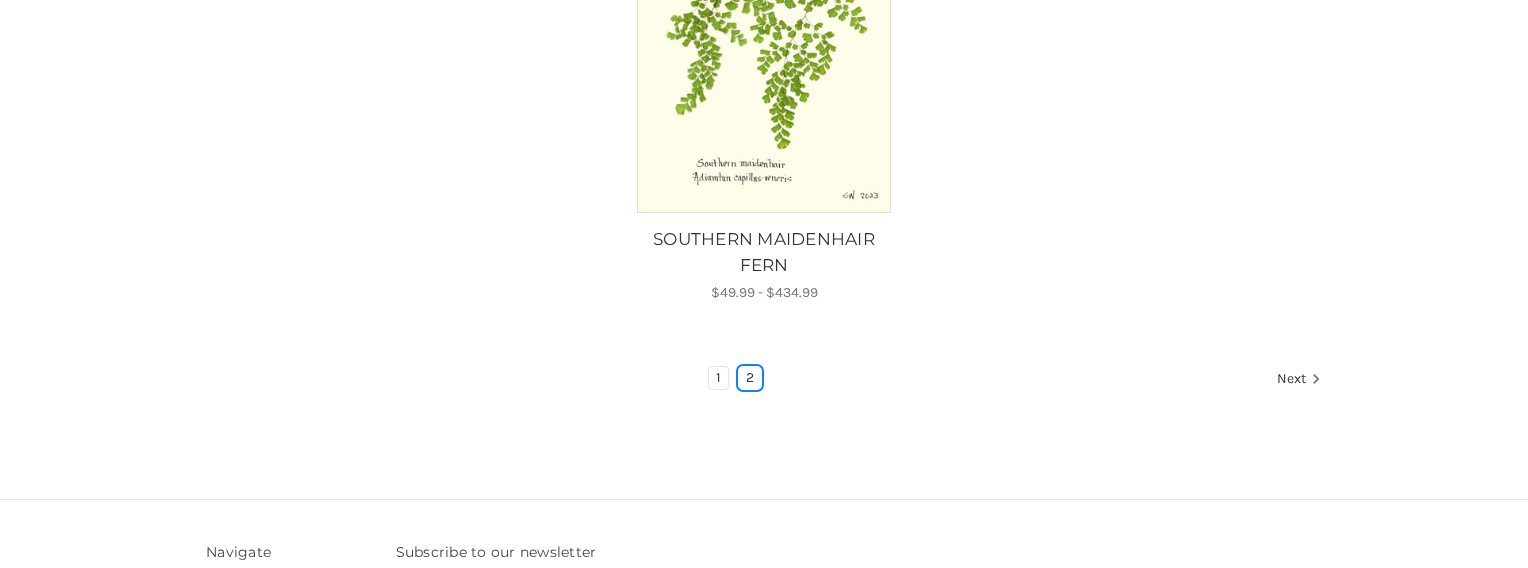 click on "2" at bounding box center [750, 378] 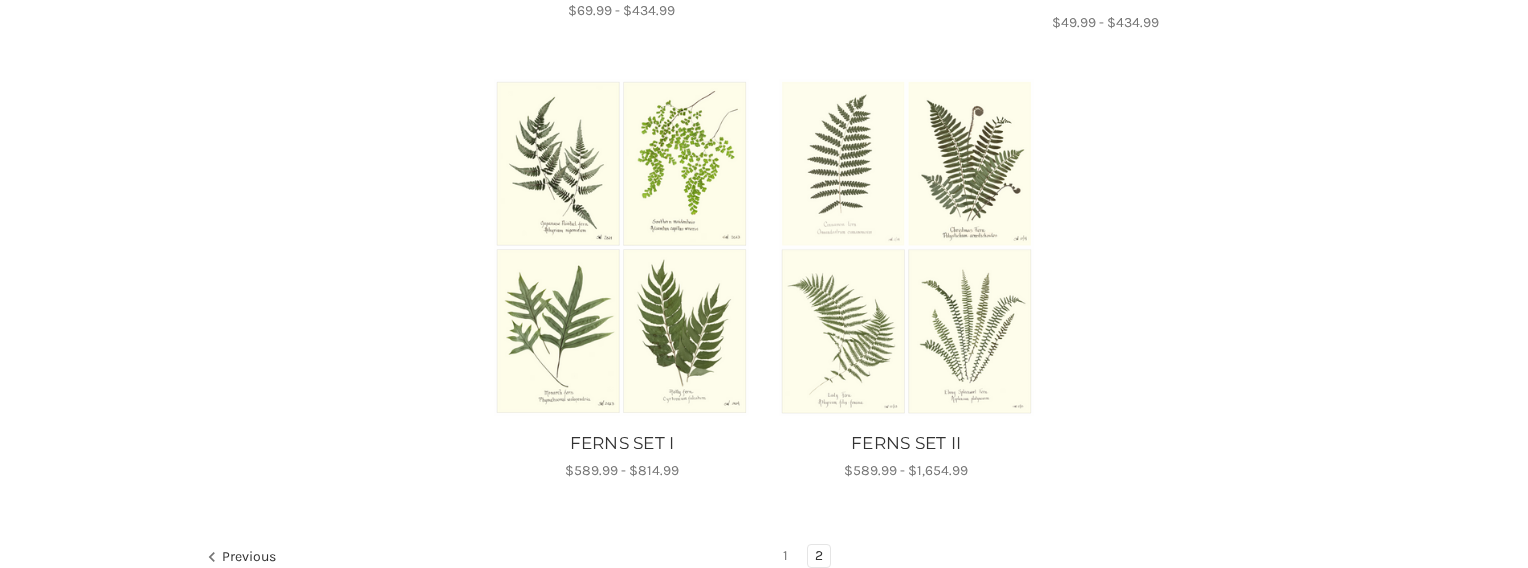 scroll, scrollTop: 787, scrollLeft: 0, axis: vertical 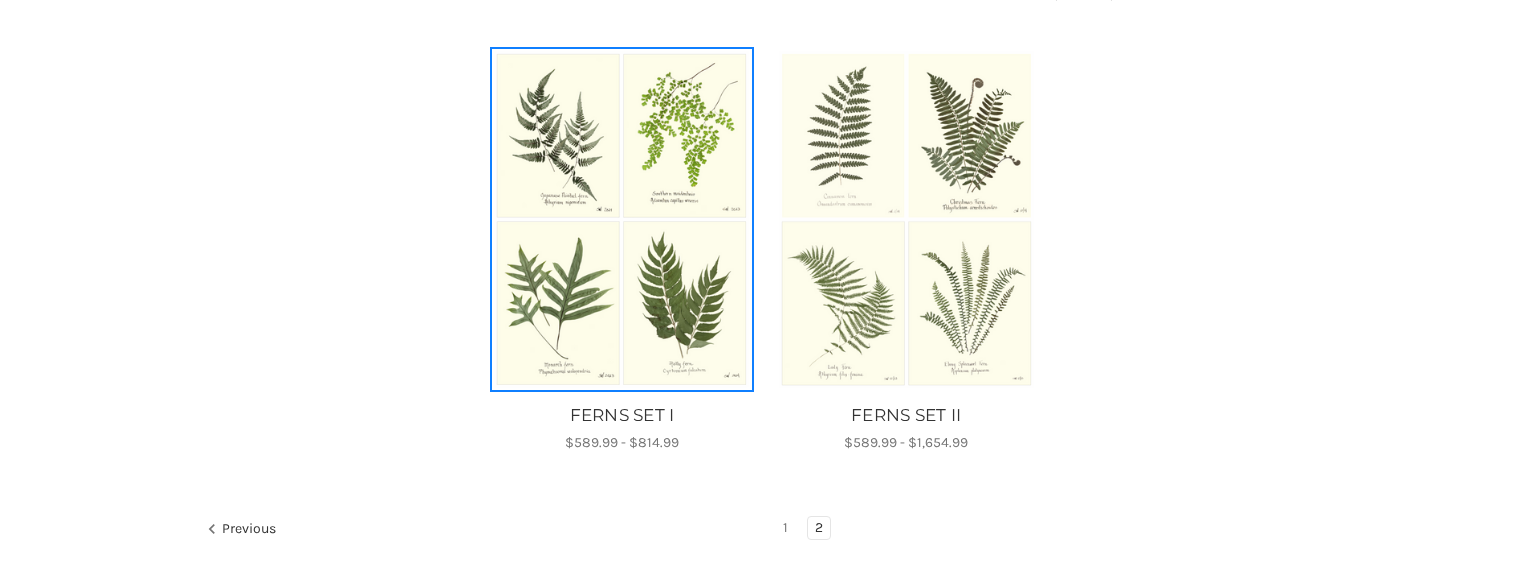 click at bounding box center [621, 219] 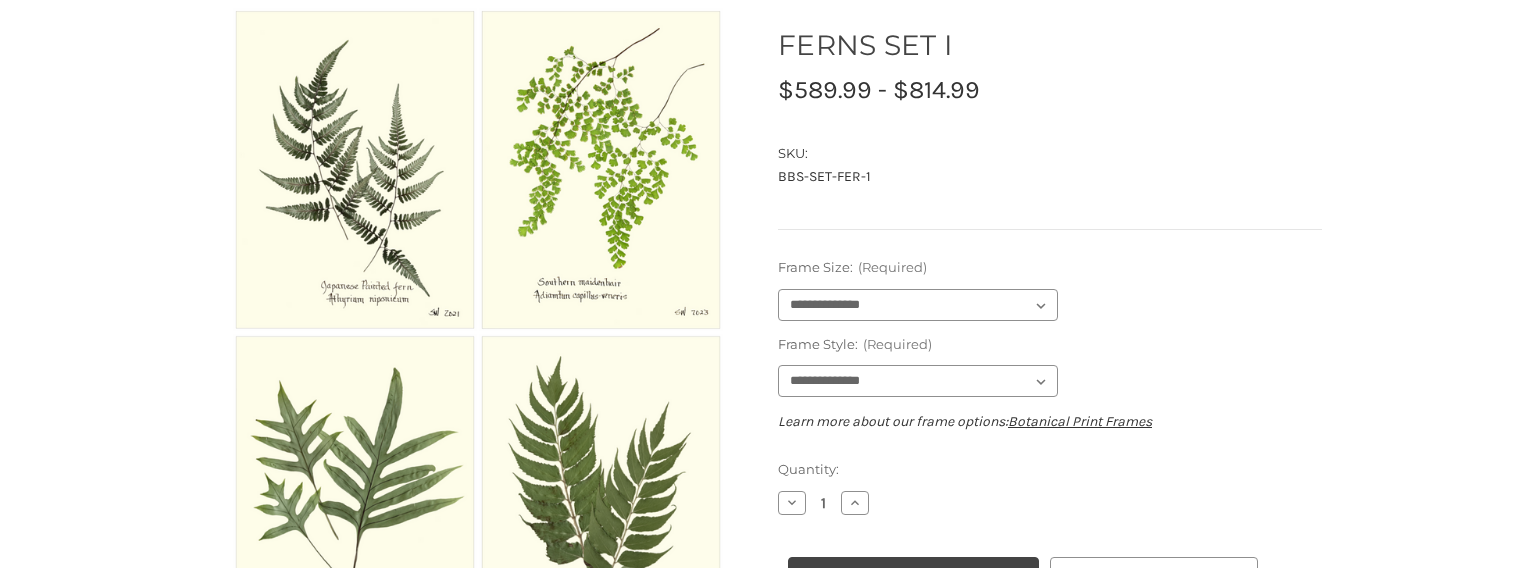 scroll, scrollTop: 226, scrollLeft: 0, axis: vertical 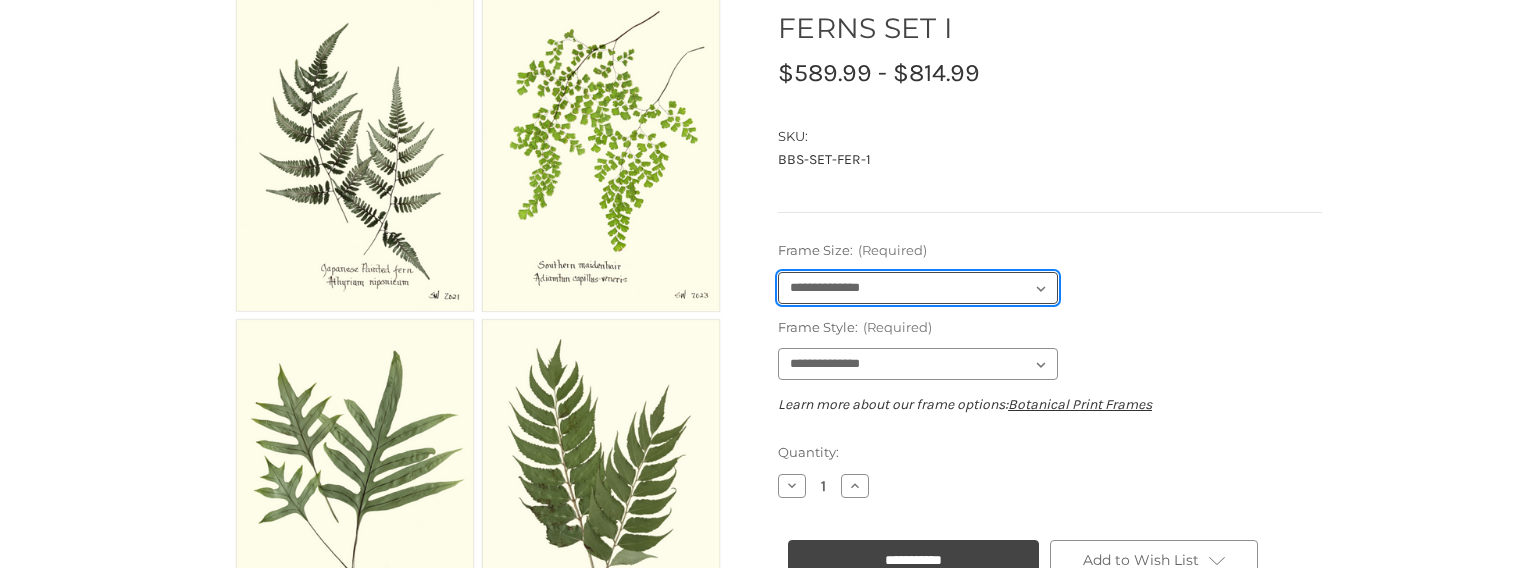 click on "**********" at bounding box center [918, 288] 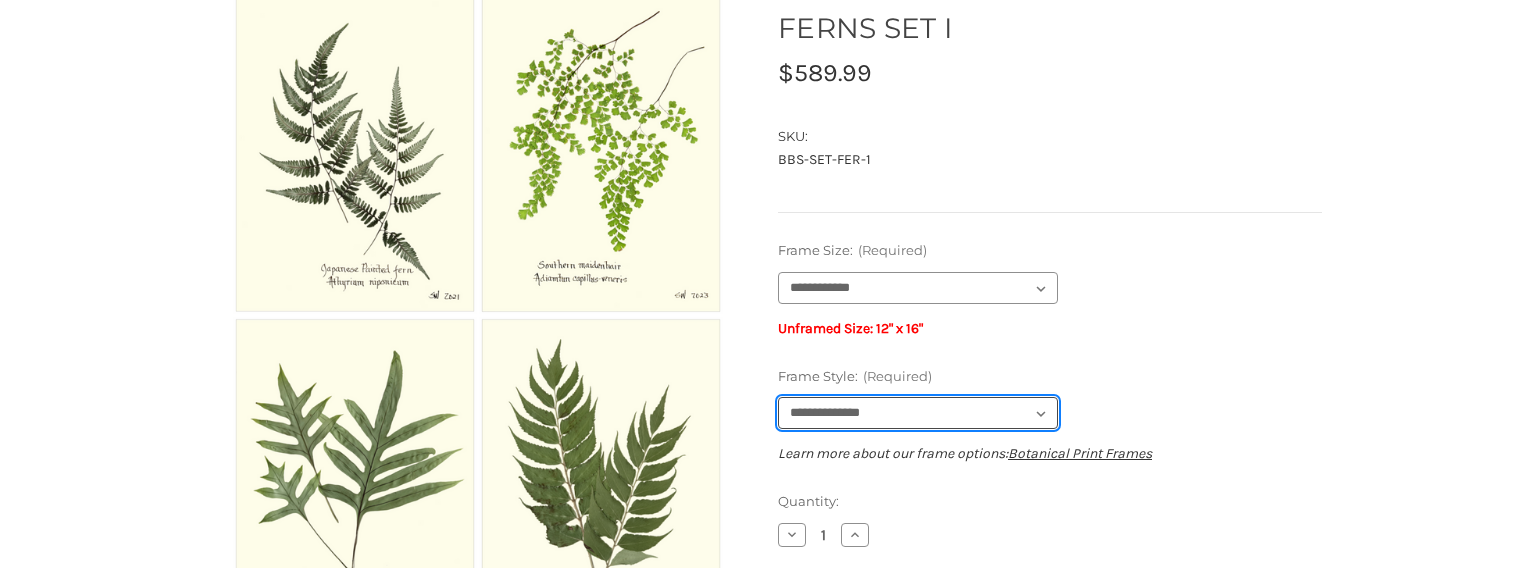 click on "**********" at bounding box center (918, 413) 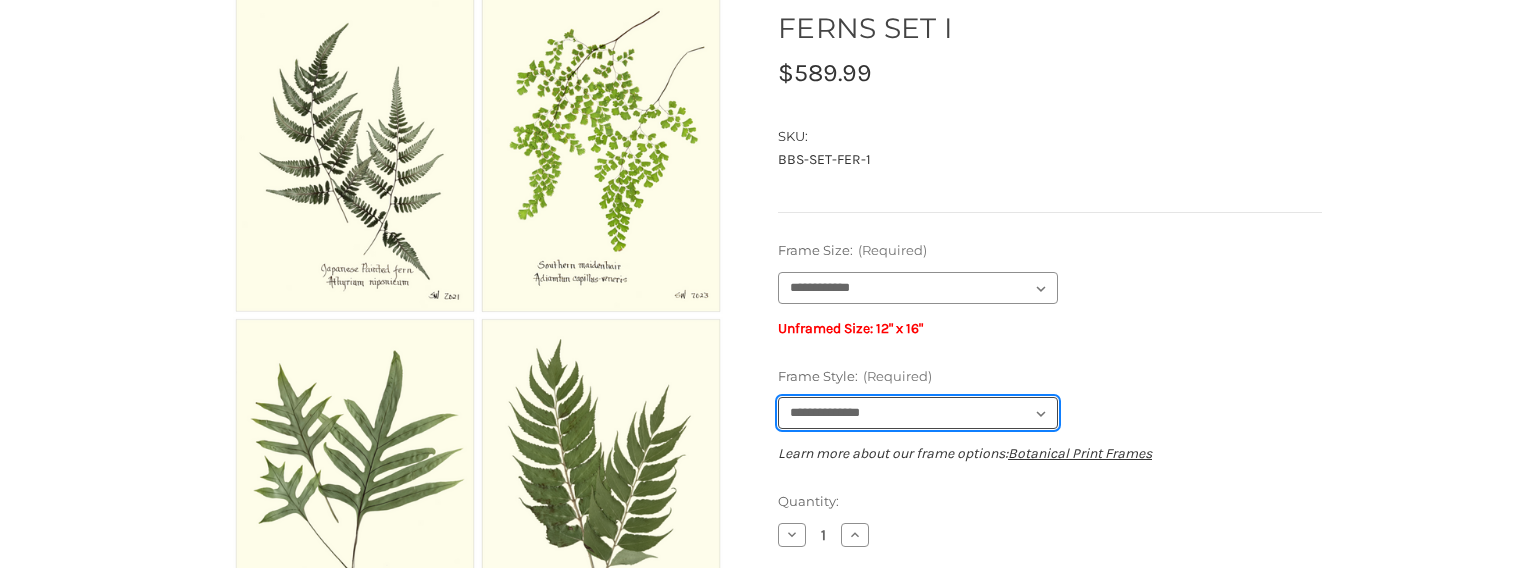 select on "****" 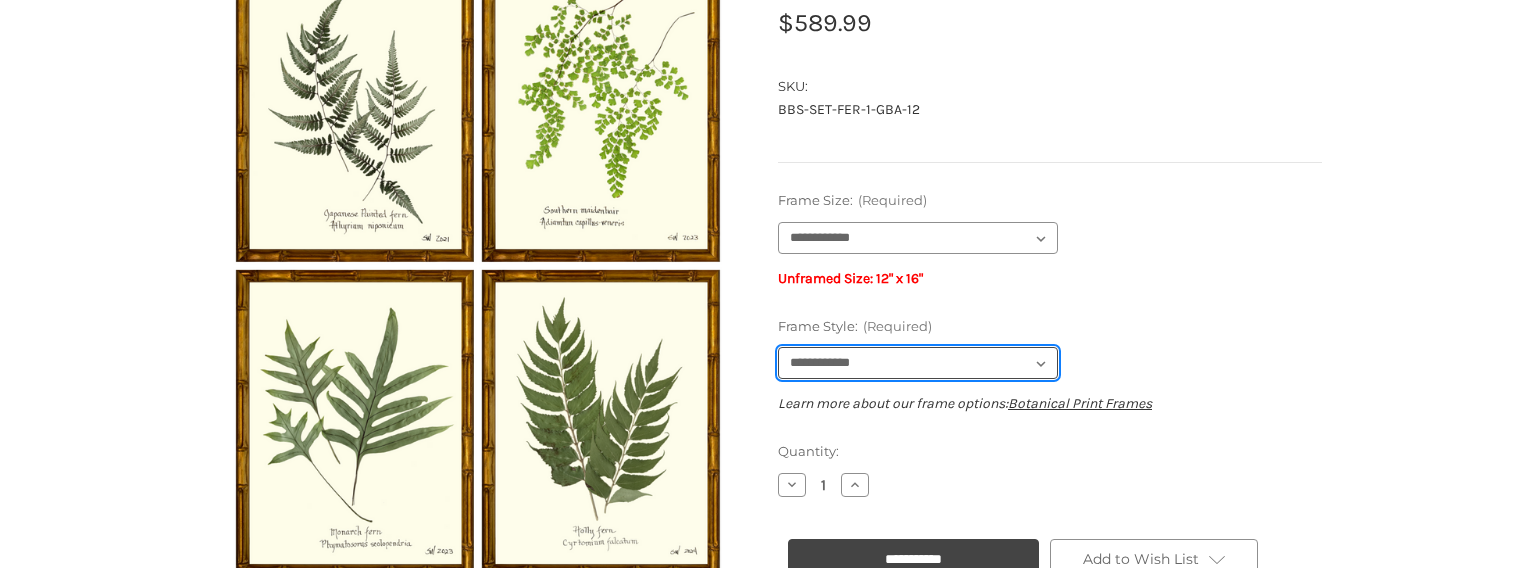 scroll, scrollTop: 280, scrollLeft: 0, axis: vertical 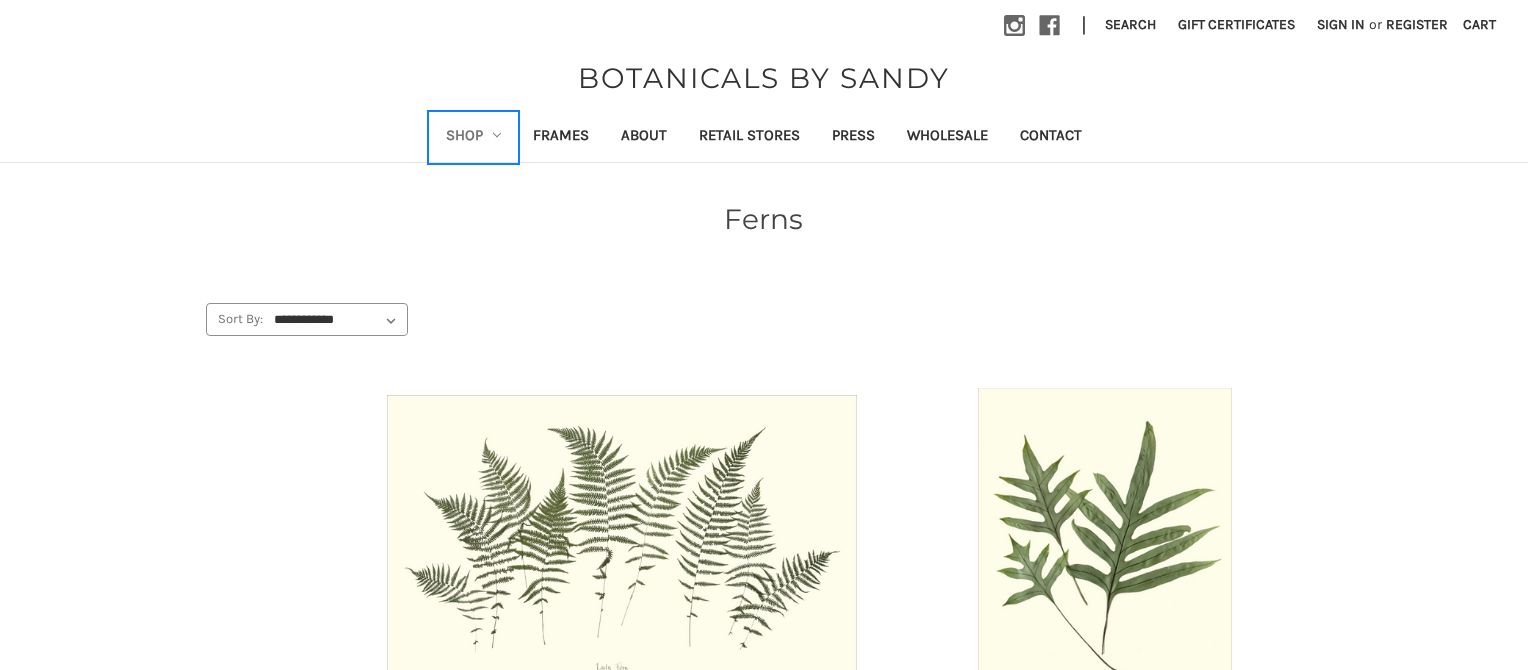 click on "Shop" at bounding box center [474, 137] 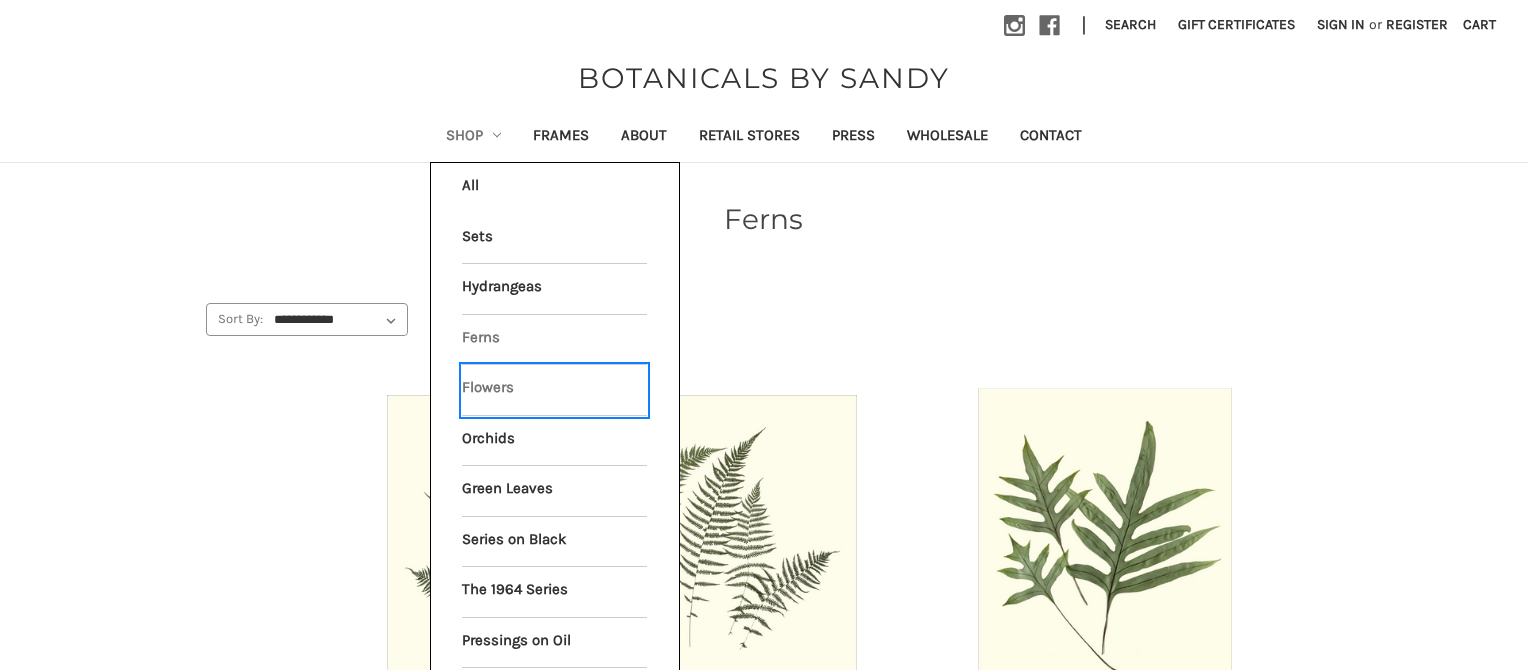 click on "Flowers" at bounding box center (554, 390) 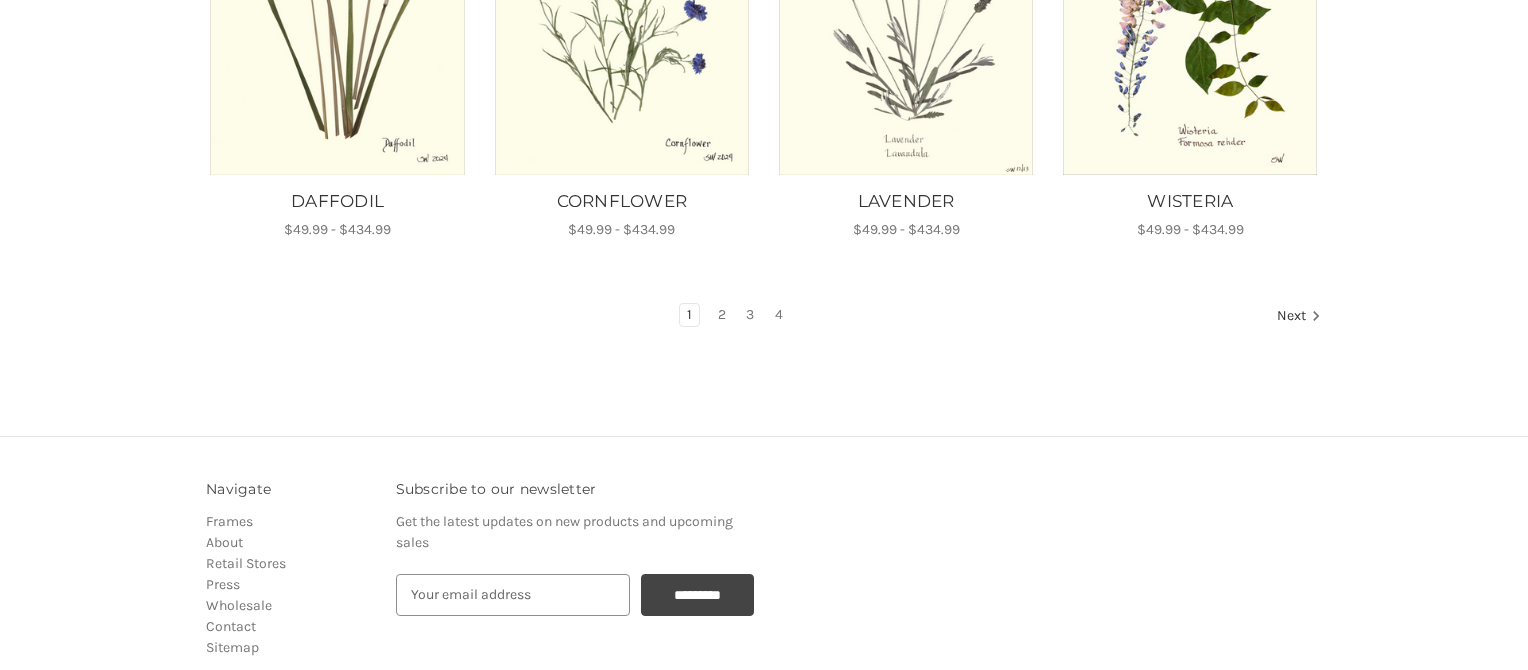 scroll, scrollTop: 1600, scrollLeft: 0, axis: vertical 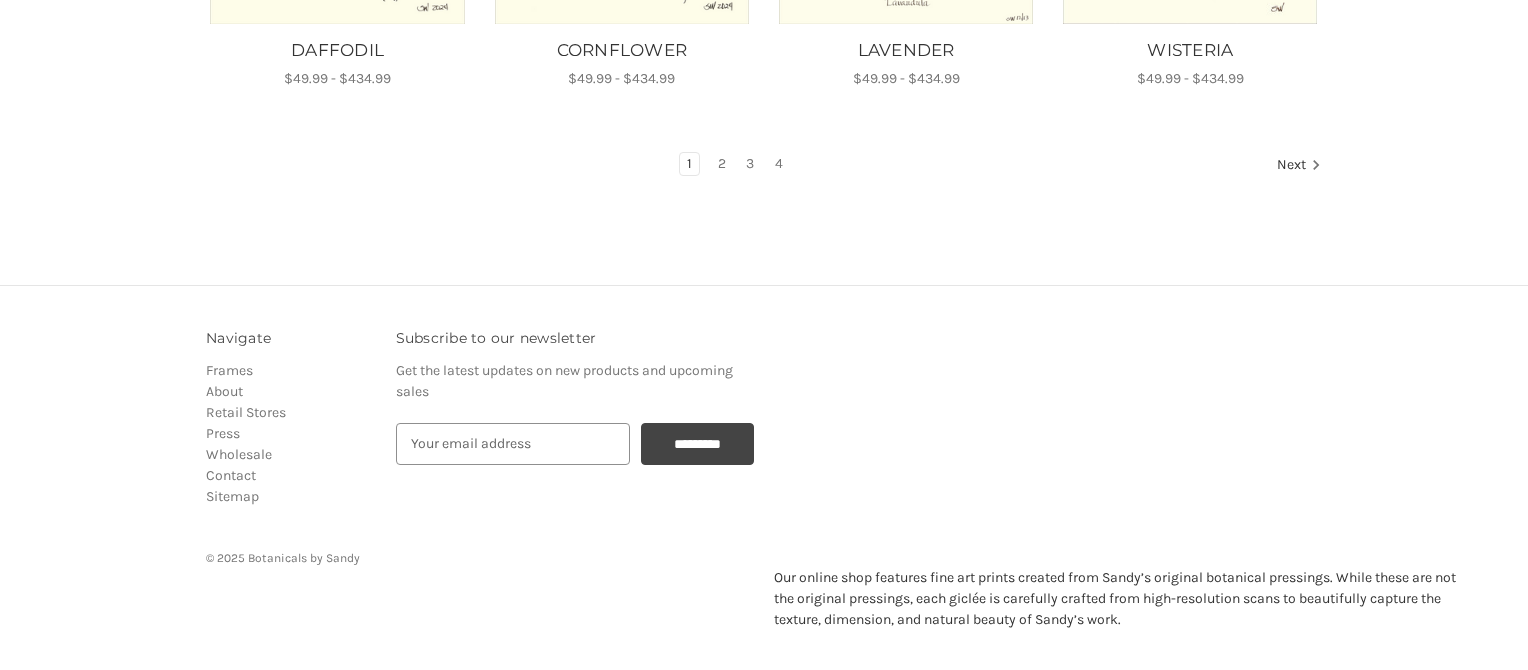 click on "1
2
3
4
Next" at bounding box center [764, 166] 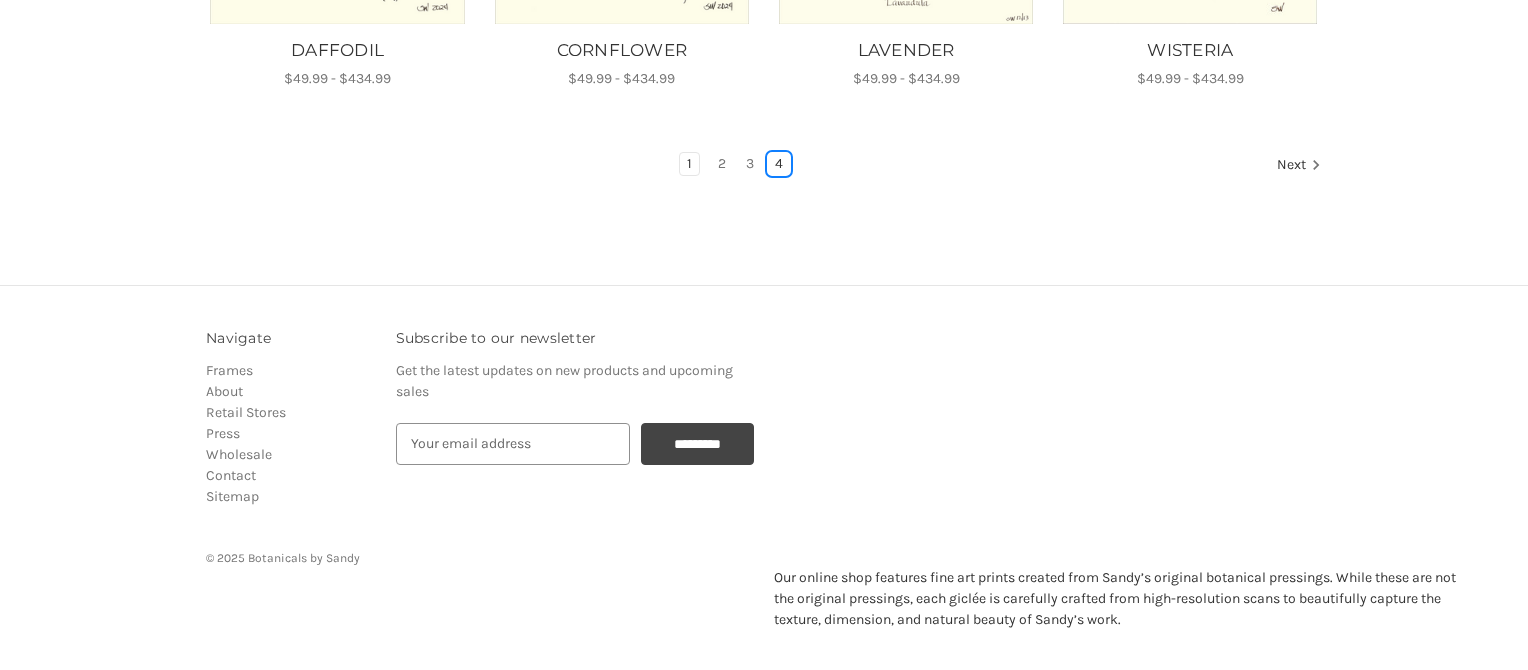 click on "4" at bounding box center [779, 164] 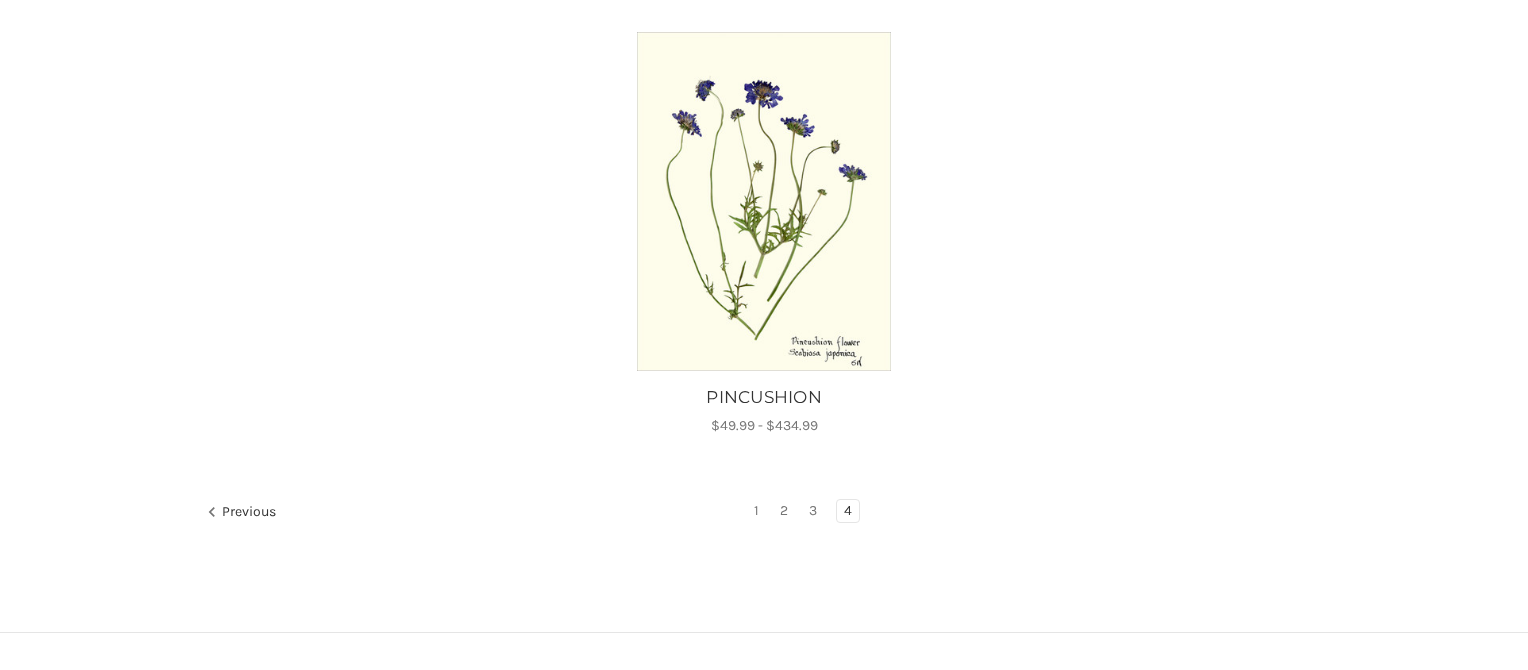 scroll, scrollTop: 419, scrollLeft: 0, axis: vertical 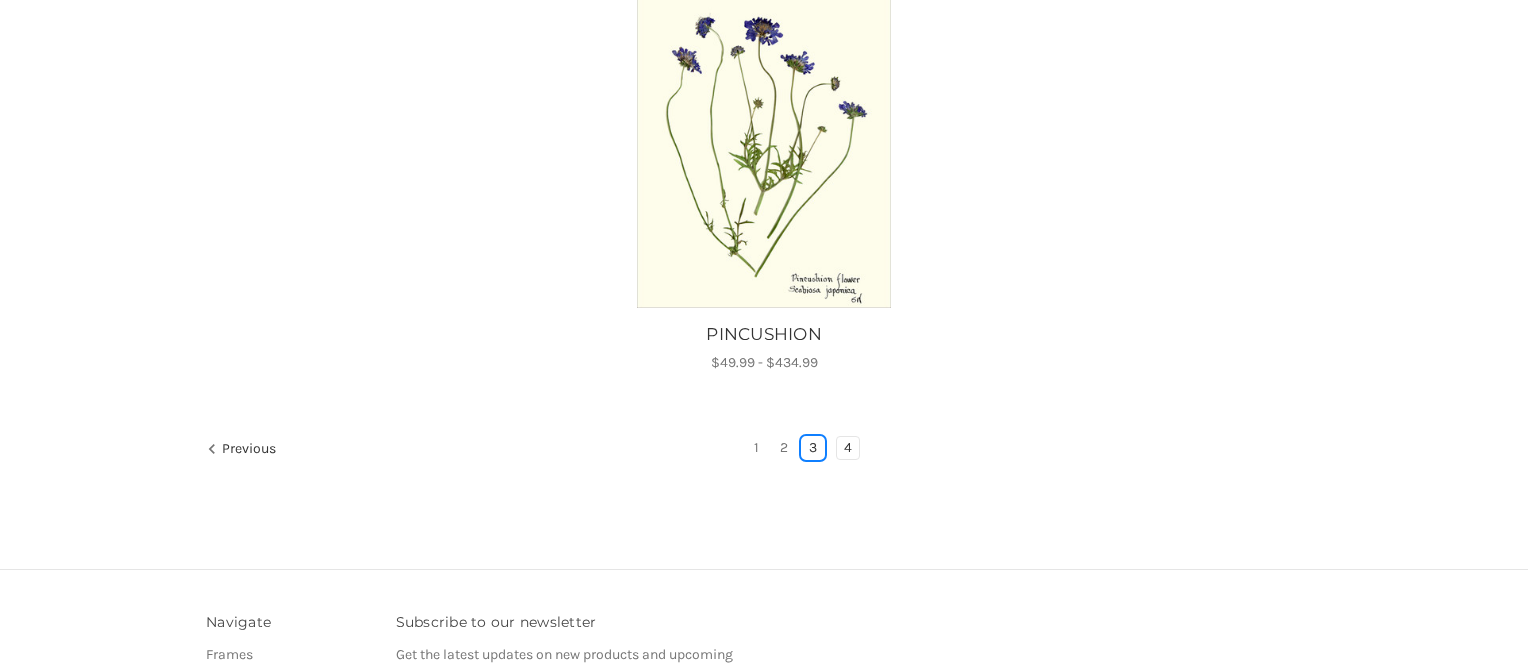 click on "3" at bounding box center [813, 448] 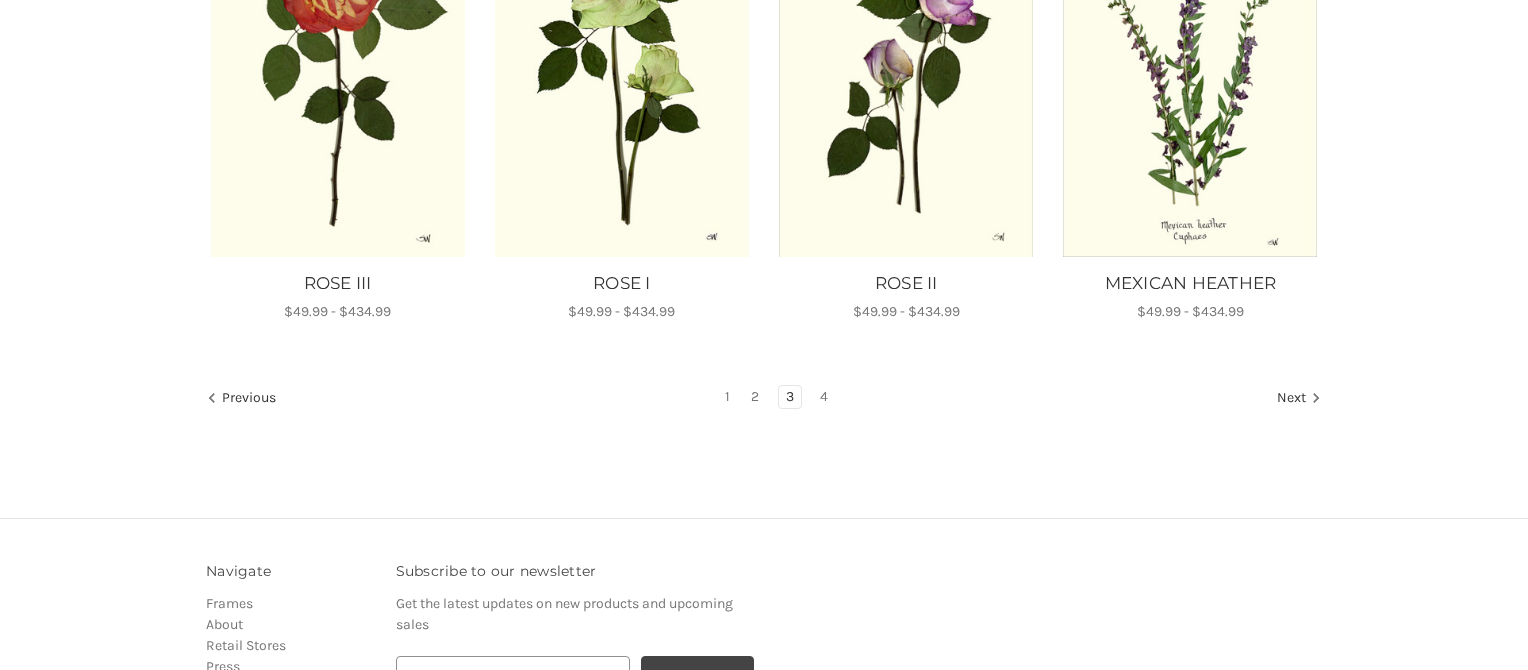 scroll, scrollTop: 1375, scrollLeft: 0, axis: vertical 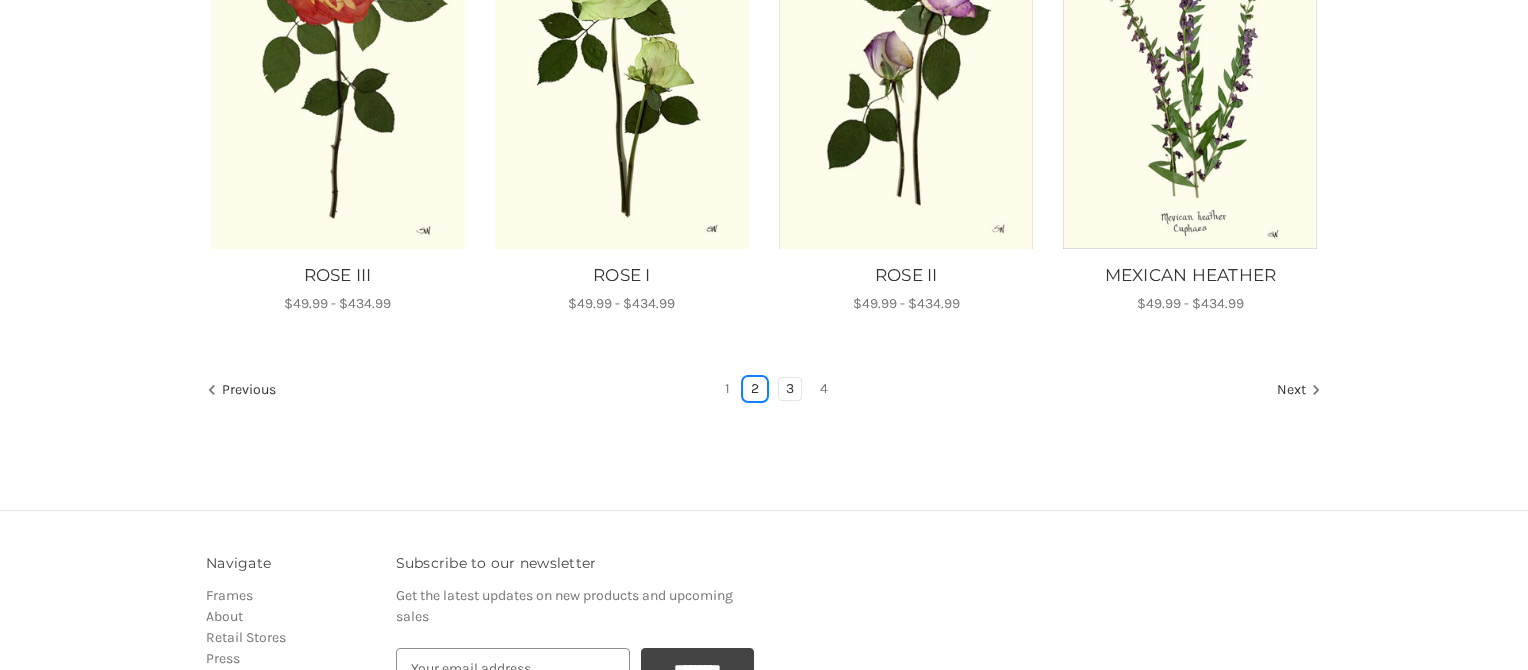 click on "2" at bounding box center (755, 389) 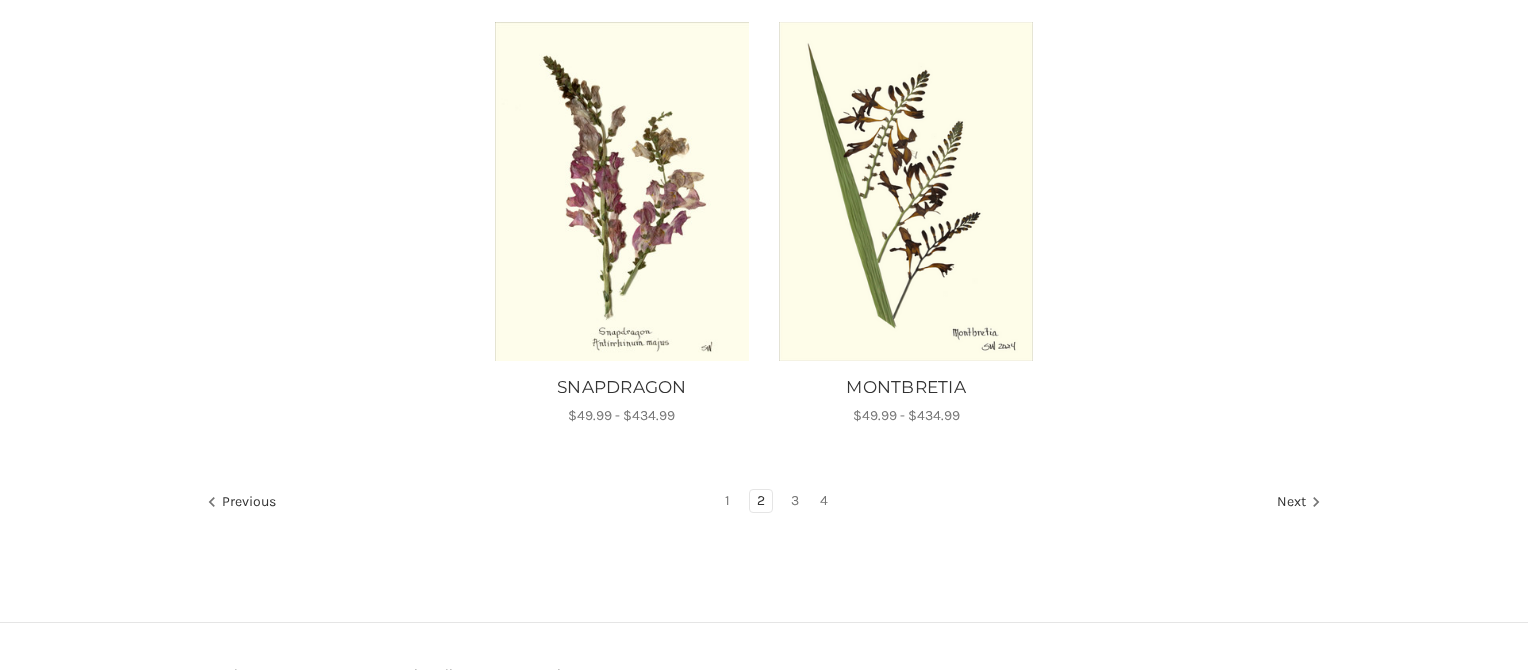 scroll, scrollTop: 1750, scrollLeft: 0, axis: vertical 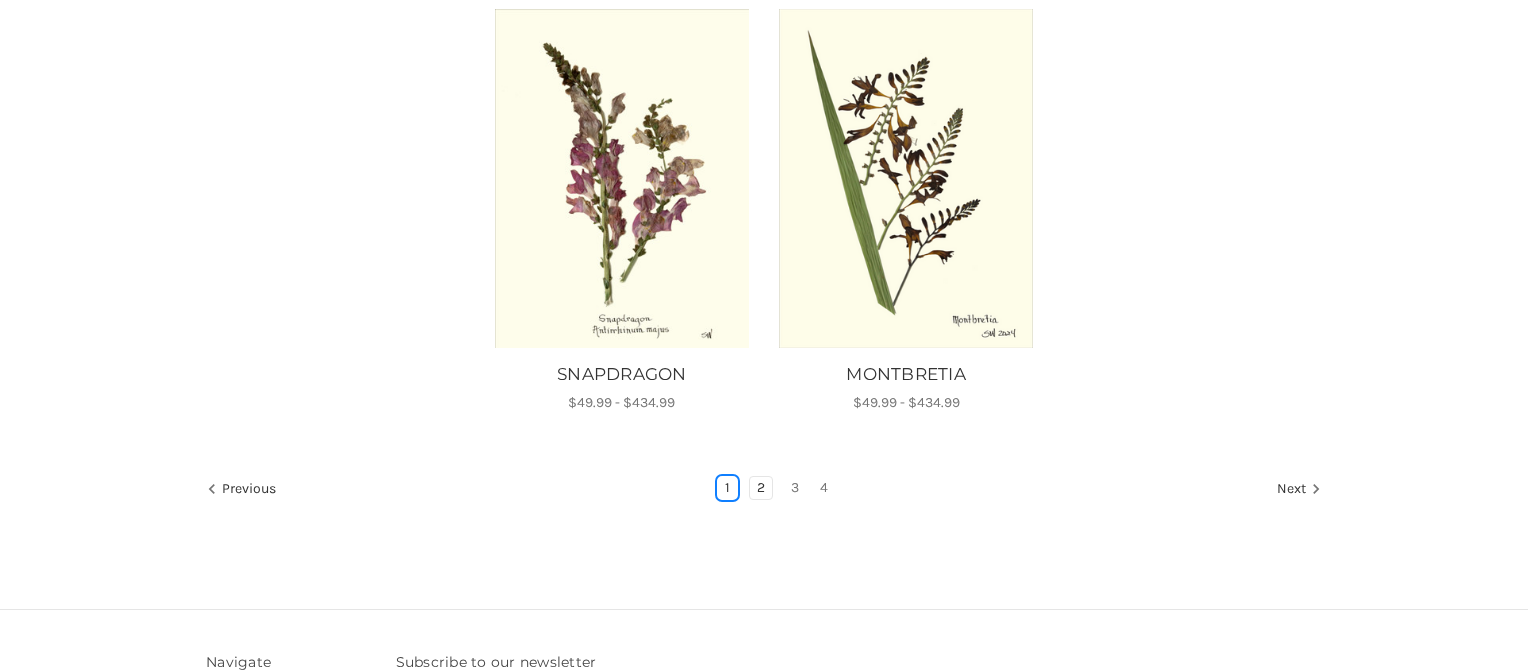 click on "1" at bounding box center [727, 488] 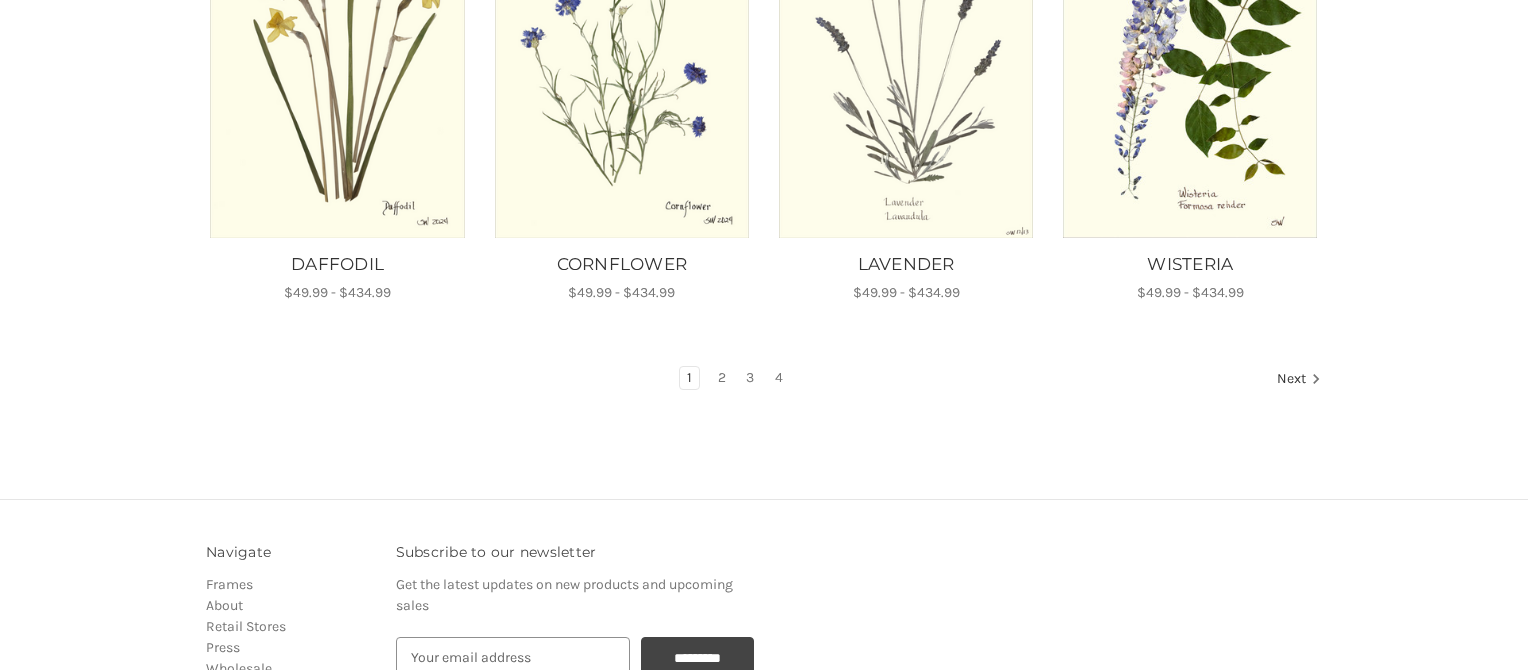 scroll, scrollTop: 1401, scrollLeft: 0, axis: vertical 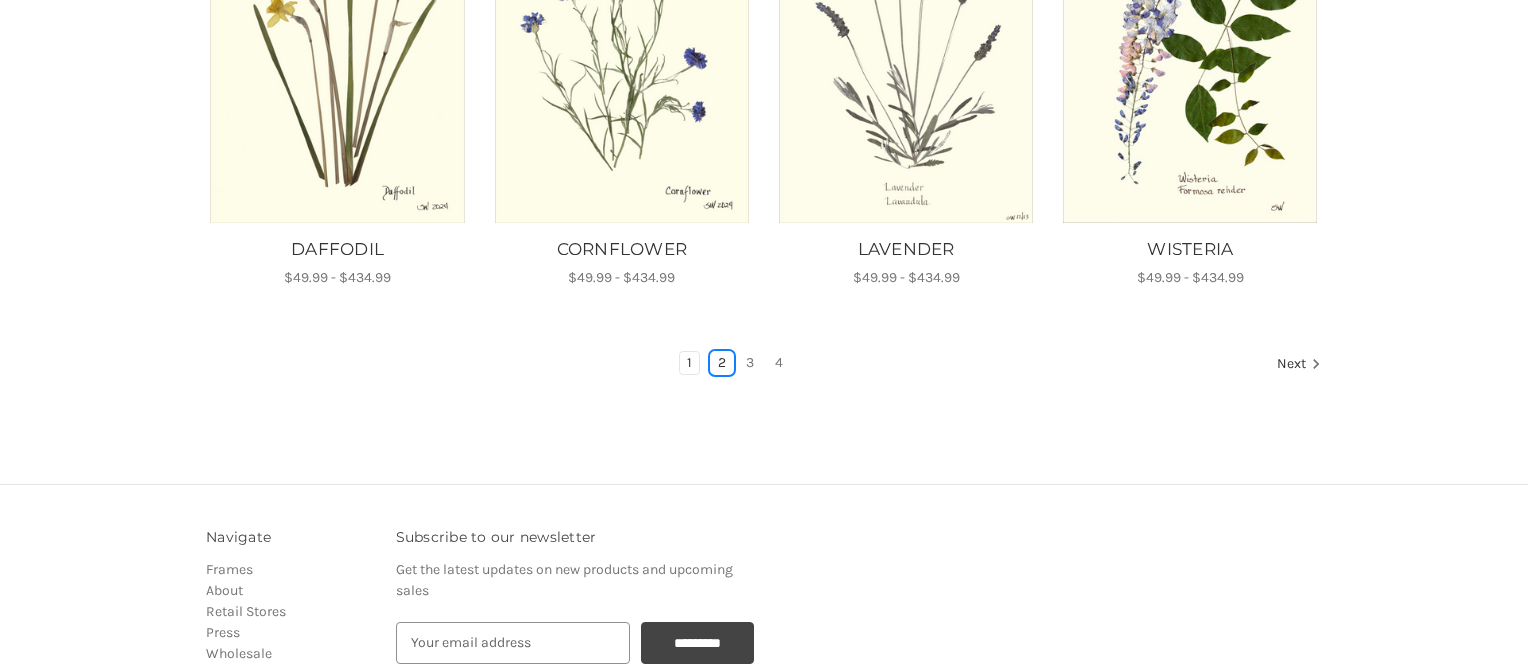 click on "2" at bounding box center (722, 363) 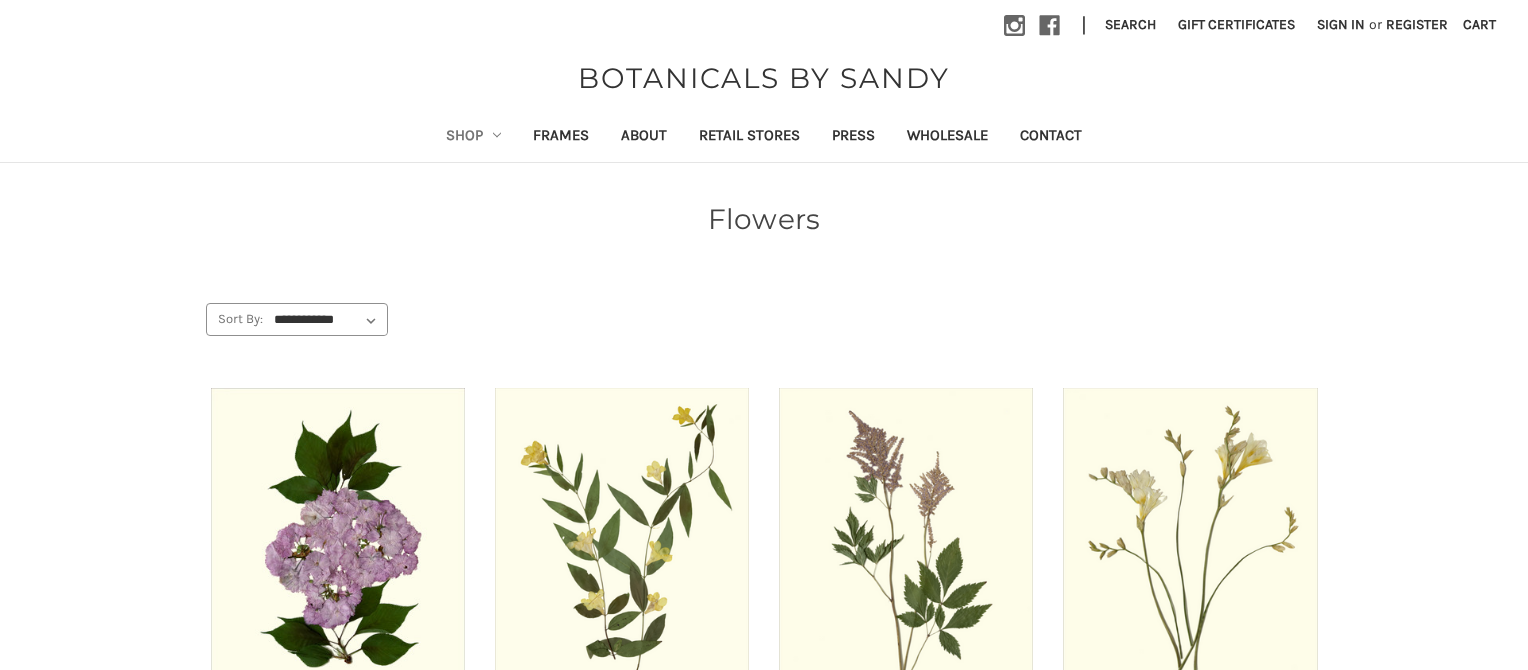 scroll, scrollTop: 0, scrollLeft: 0, axis: both 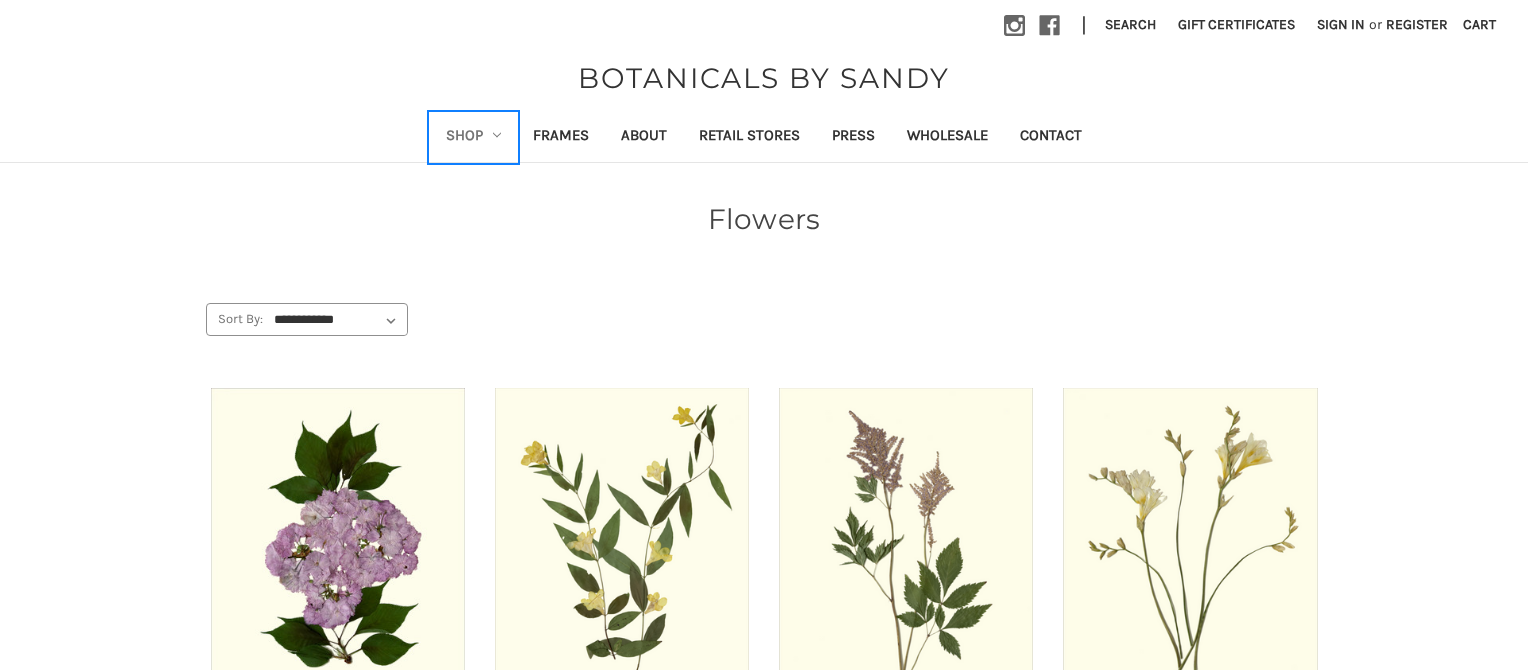 click on "Shop" at bounding box center [474, 137] 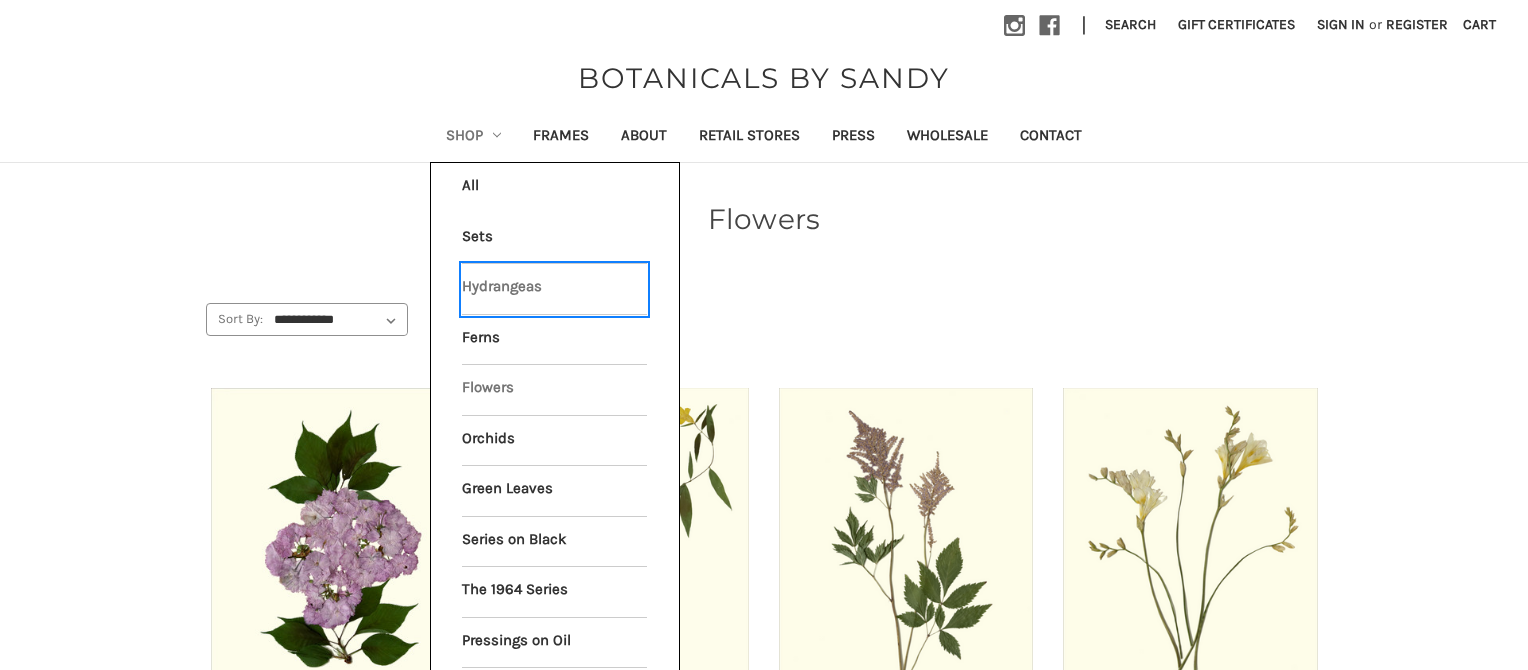 click on "Hydrangeas" at bounding box center [554, 289] 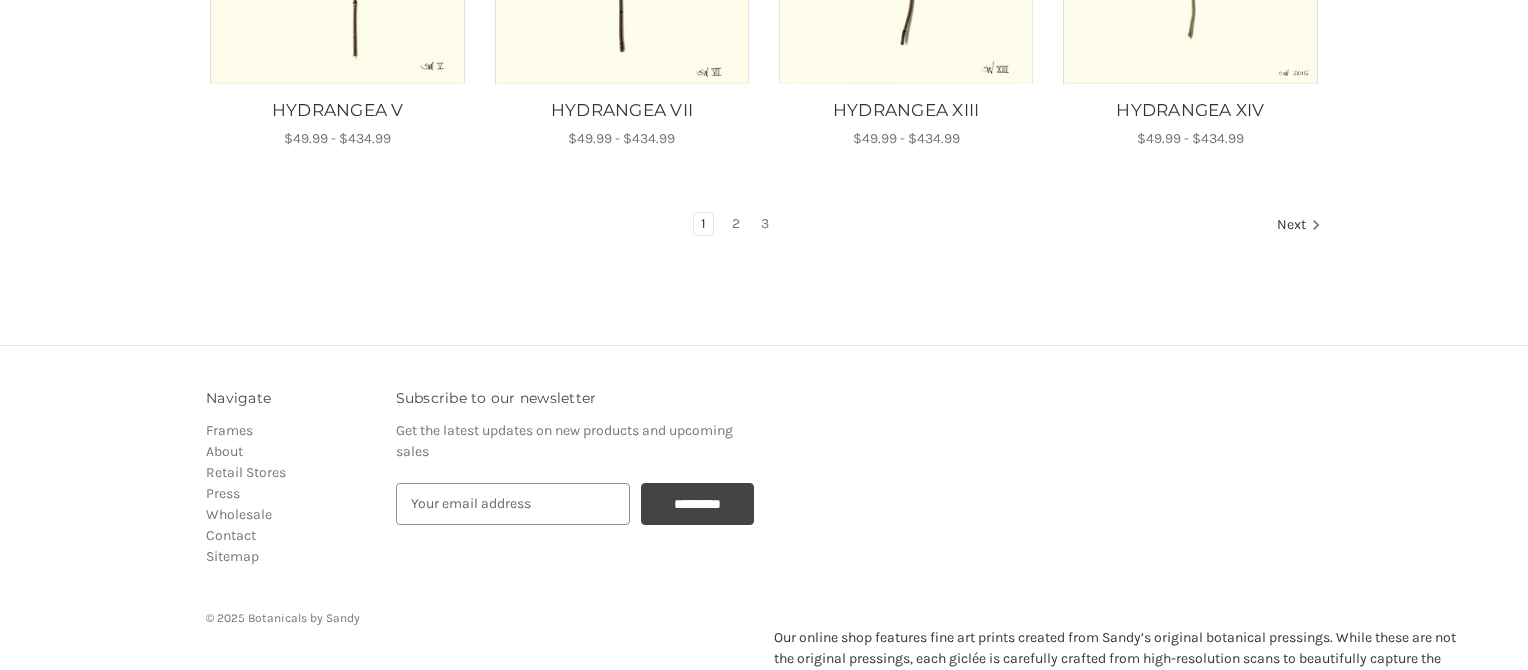 scroll, scrollTop: 1549, scrollLeft: 0, axis: vertical 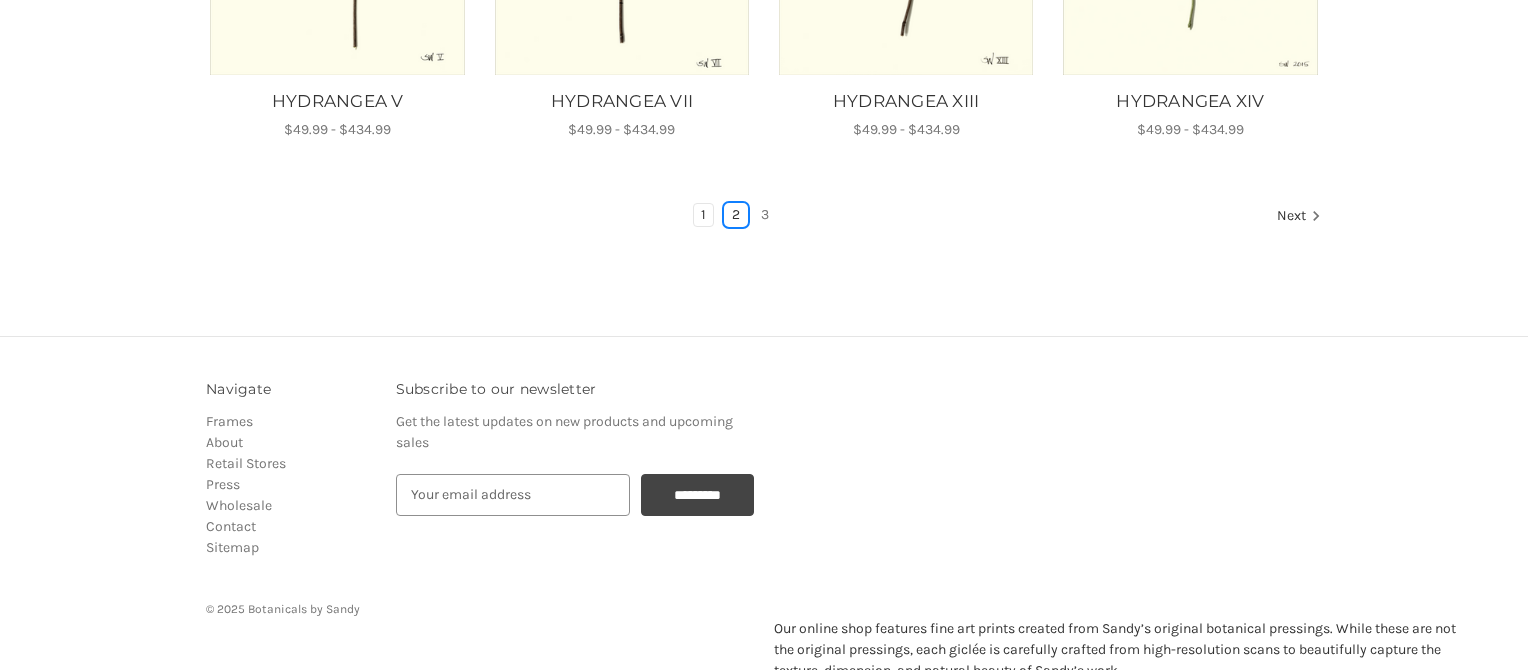 click on "2" at bounding box center [736, 215] 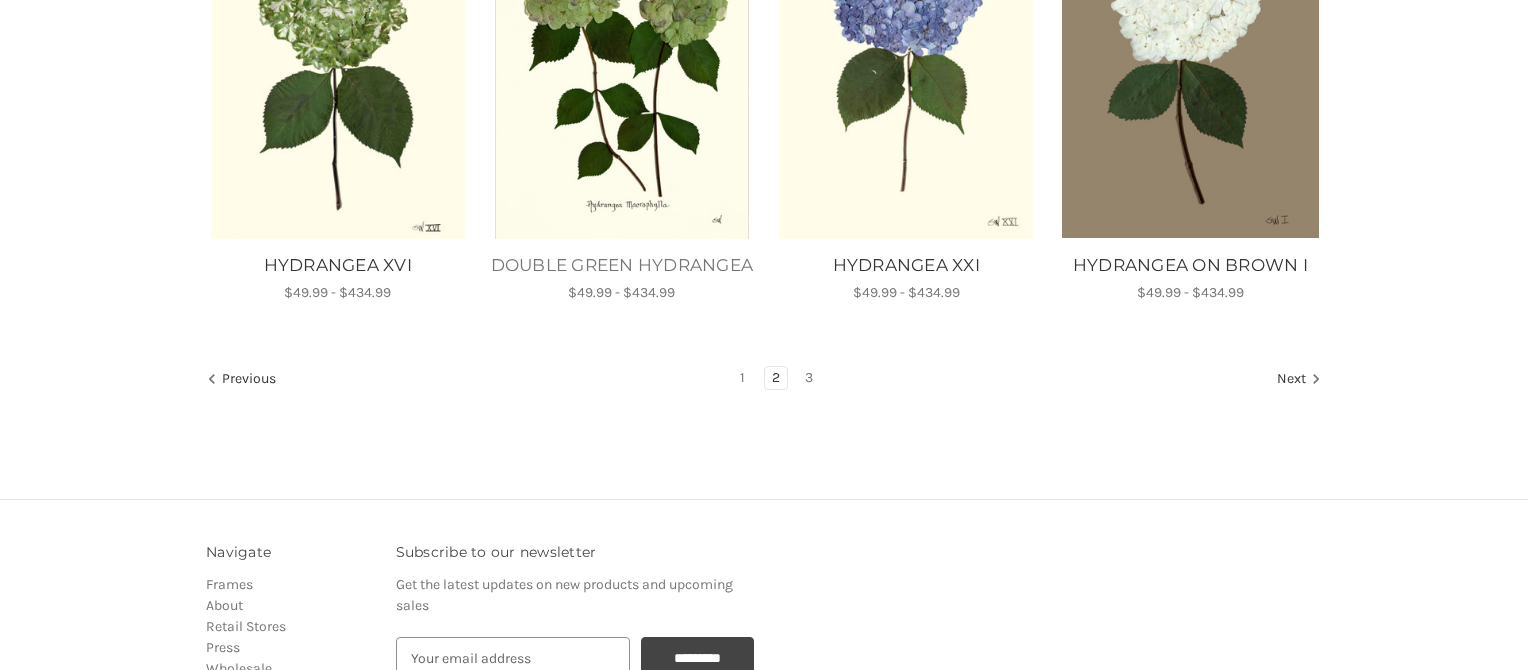 scroll, scrollTop: 1421, scrollLeft: 0, axis: vertical 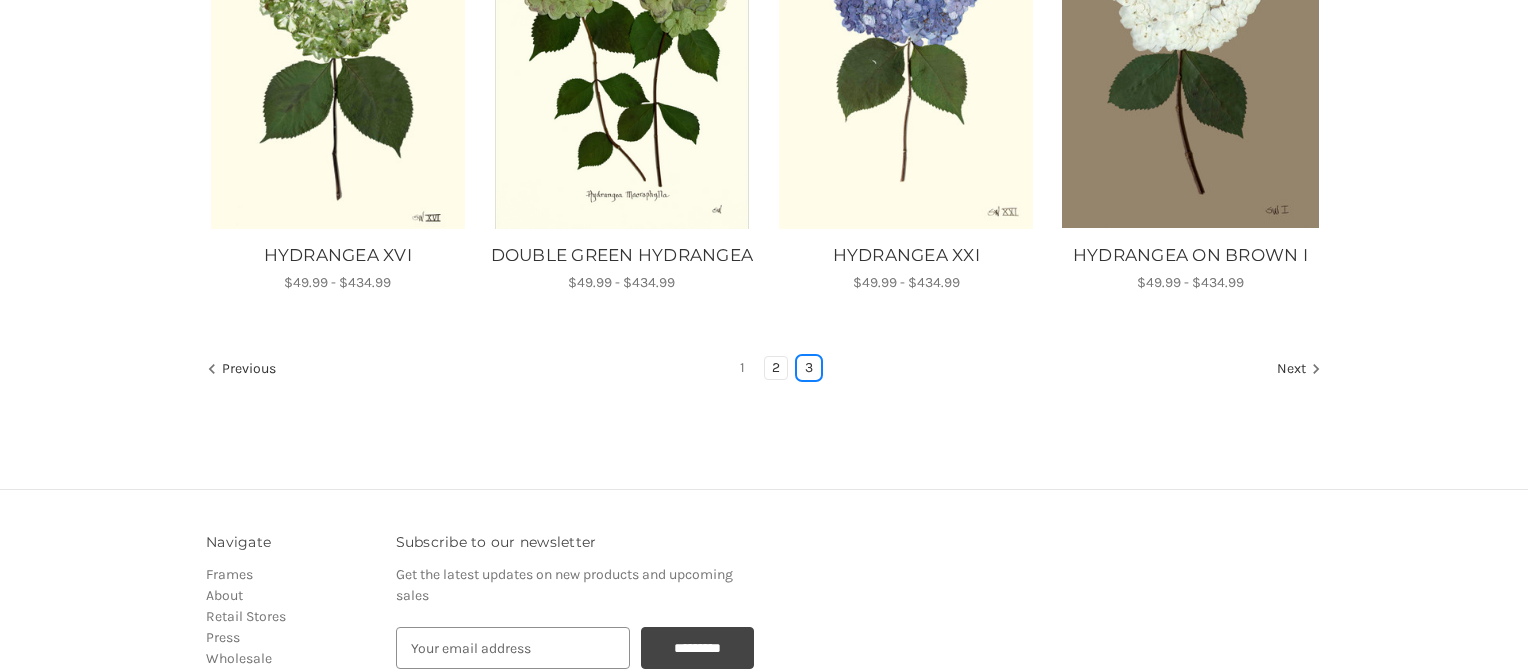click on "3" at bounding box center [809, 368] 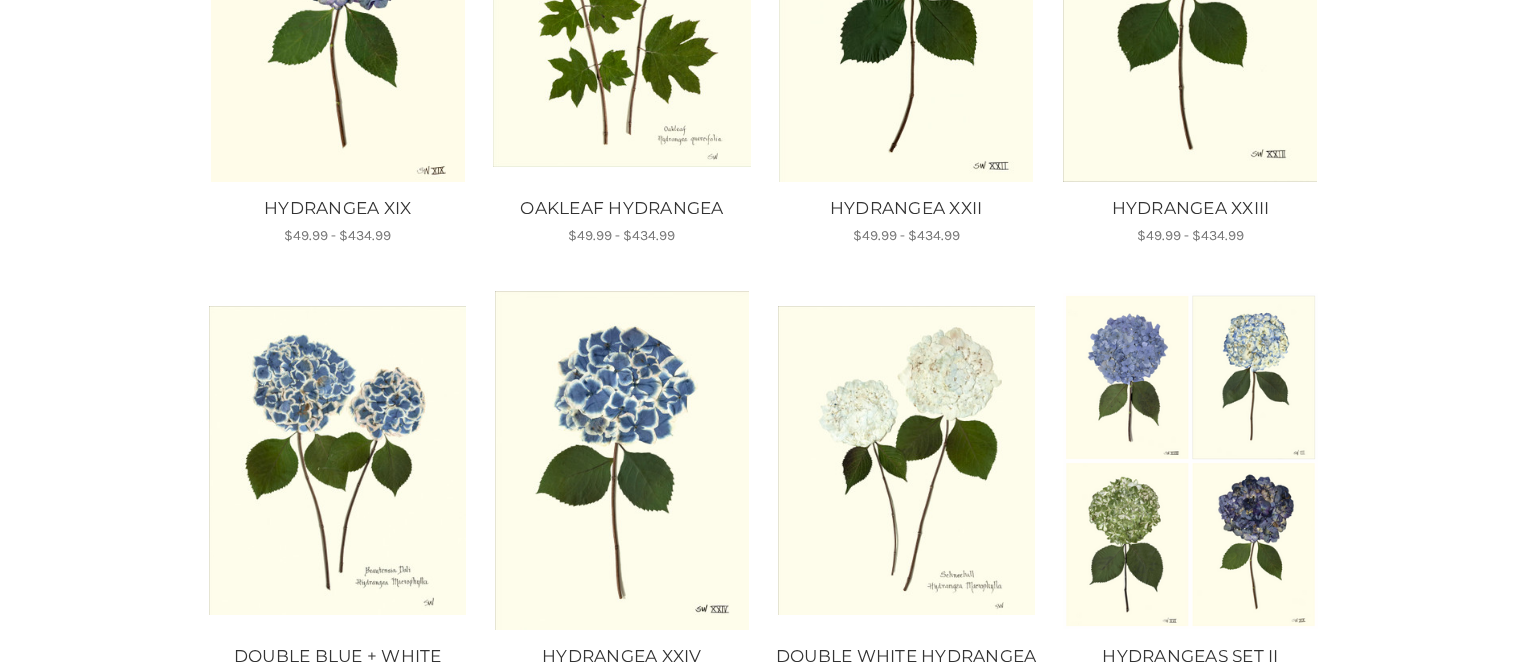 scroll, scrollTop: 1016, scrollLeft: 0, axis: vertical 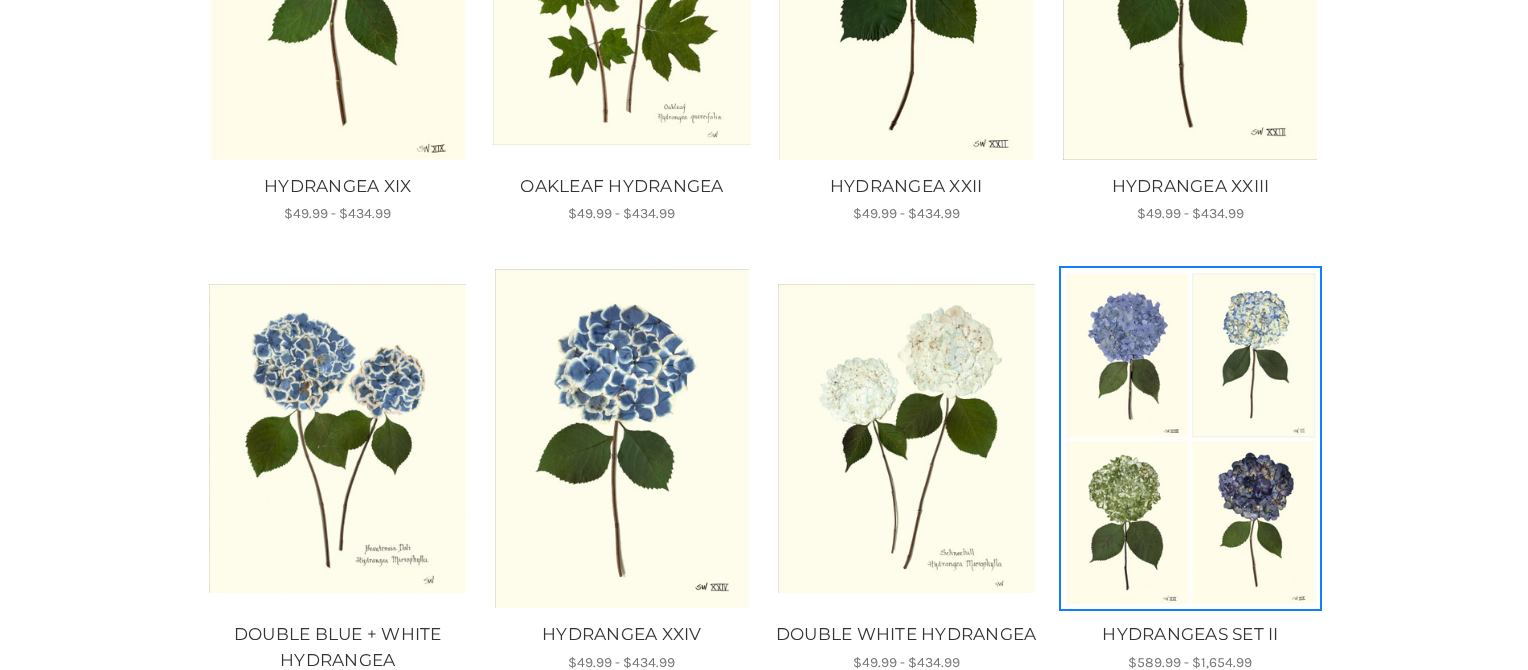 click at bounding box center [1190, 439] 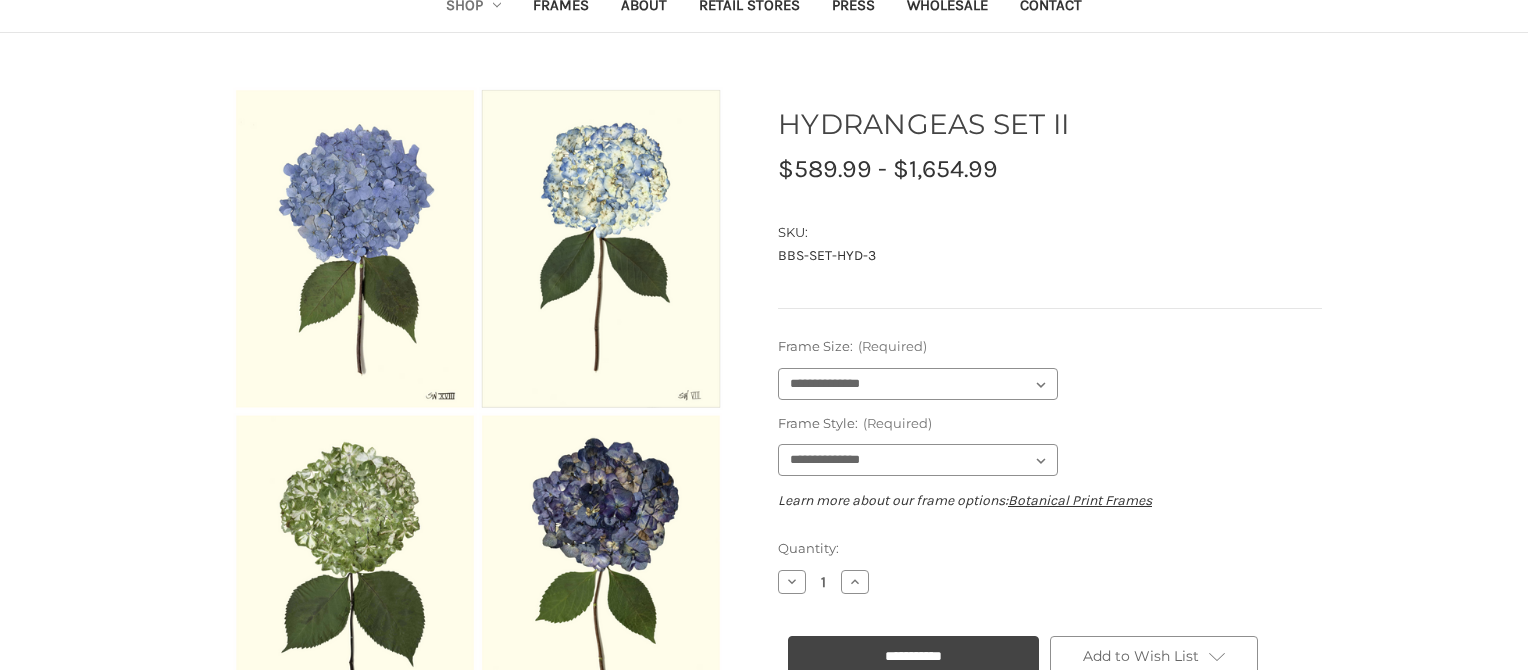 scroll, scrollTop: 148, scrollLeft: 0, axis: vertical 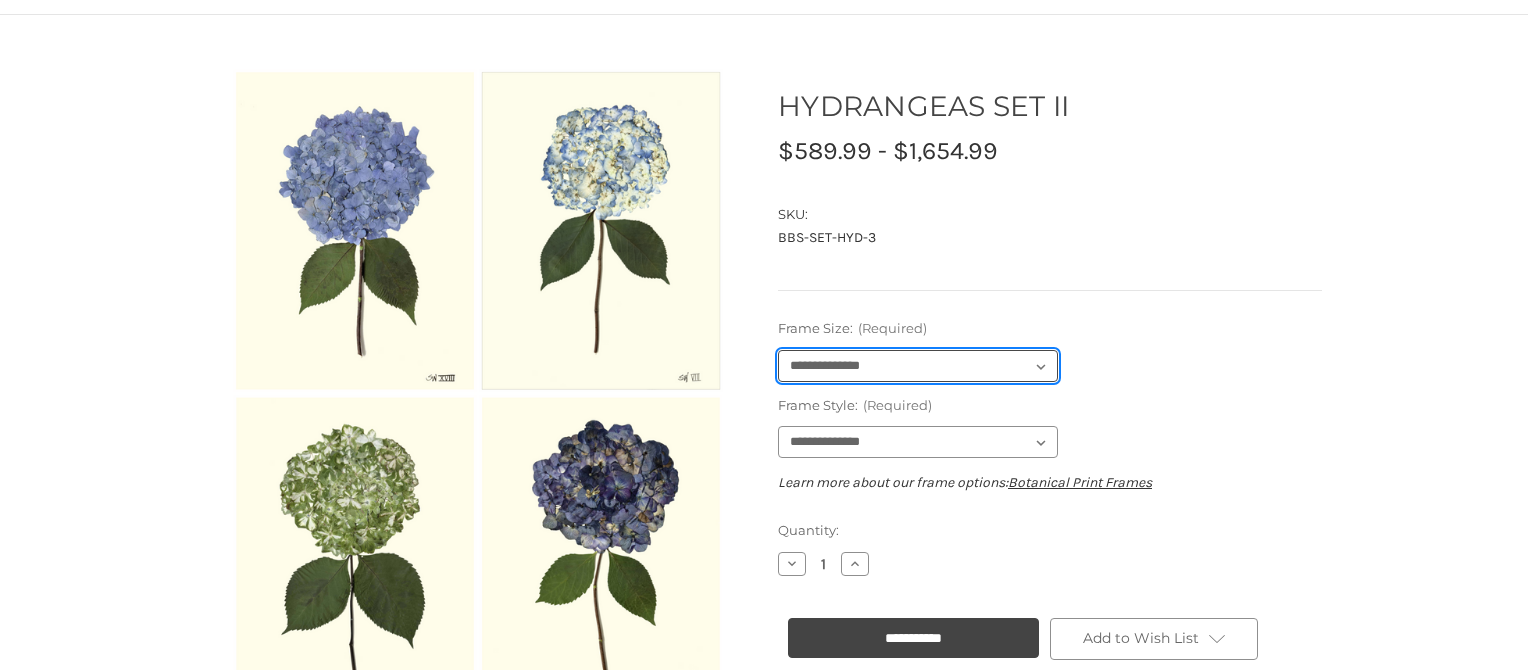 click on "**********" at bounding box center [918, 366] 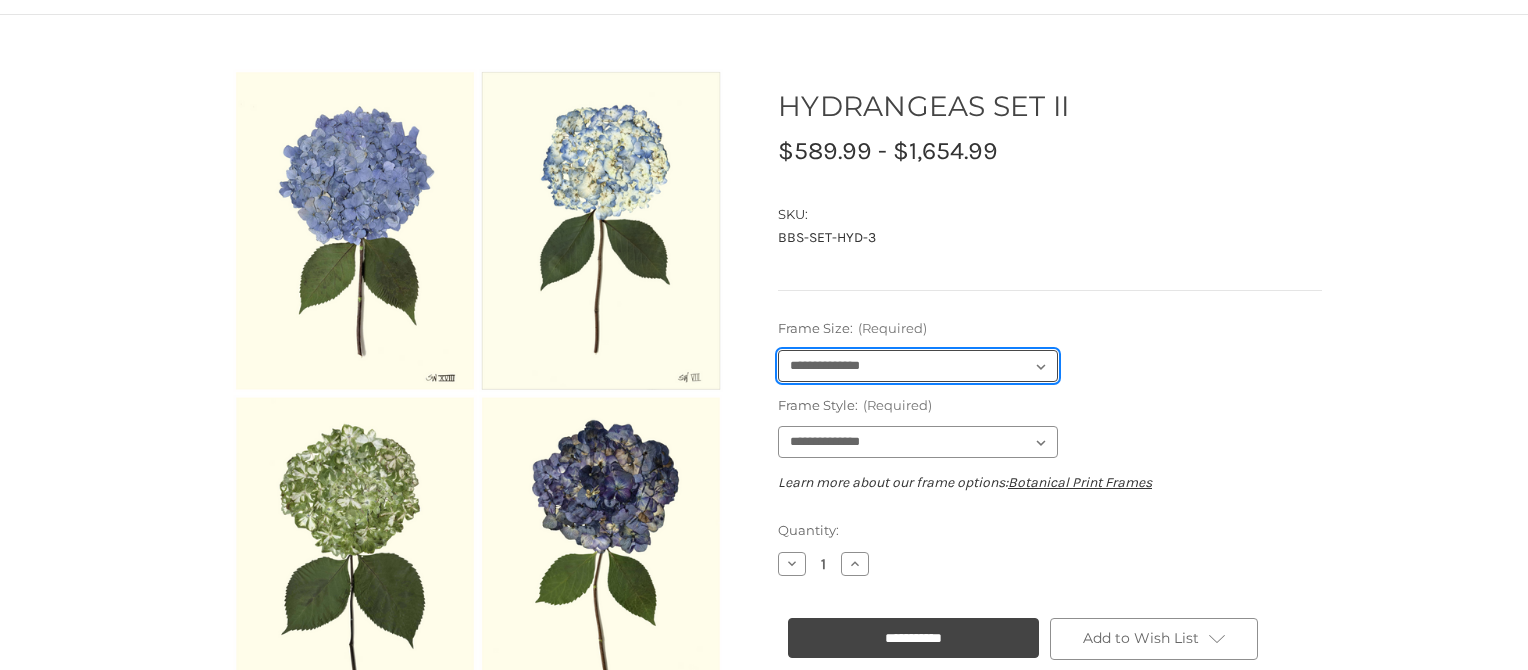 select on "****" 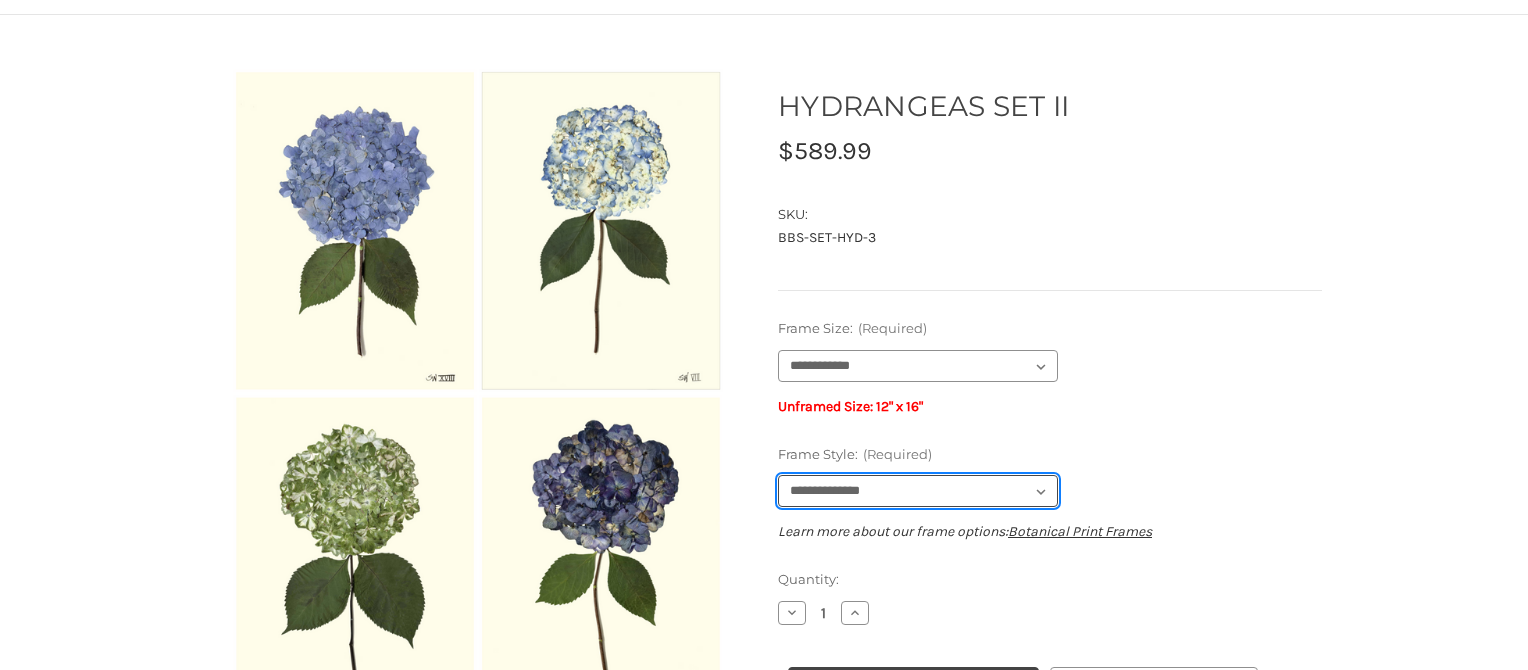 click on "**********" at bounding box center [918, 491] 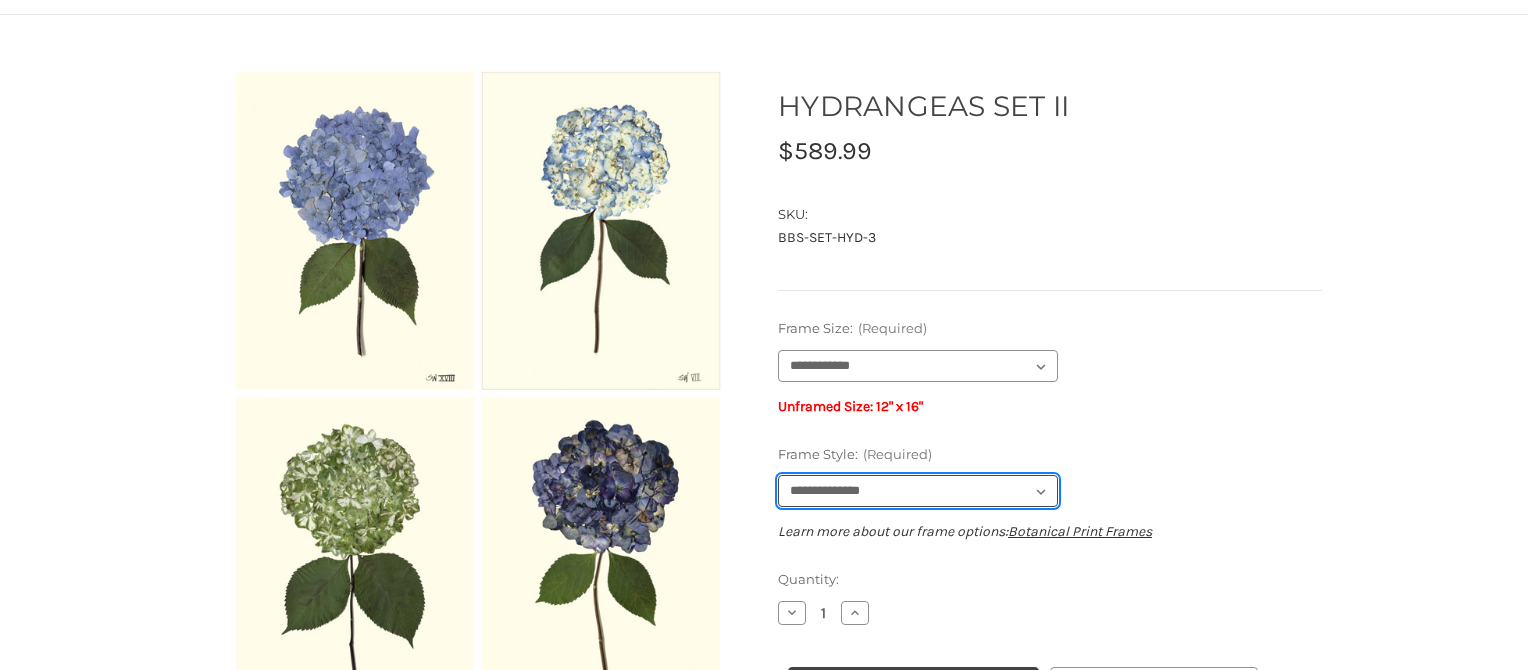 select on "****" 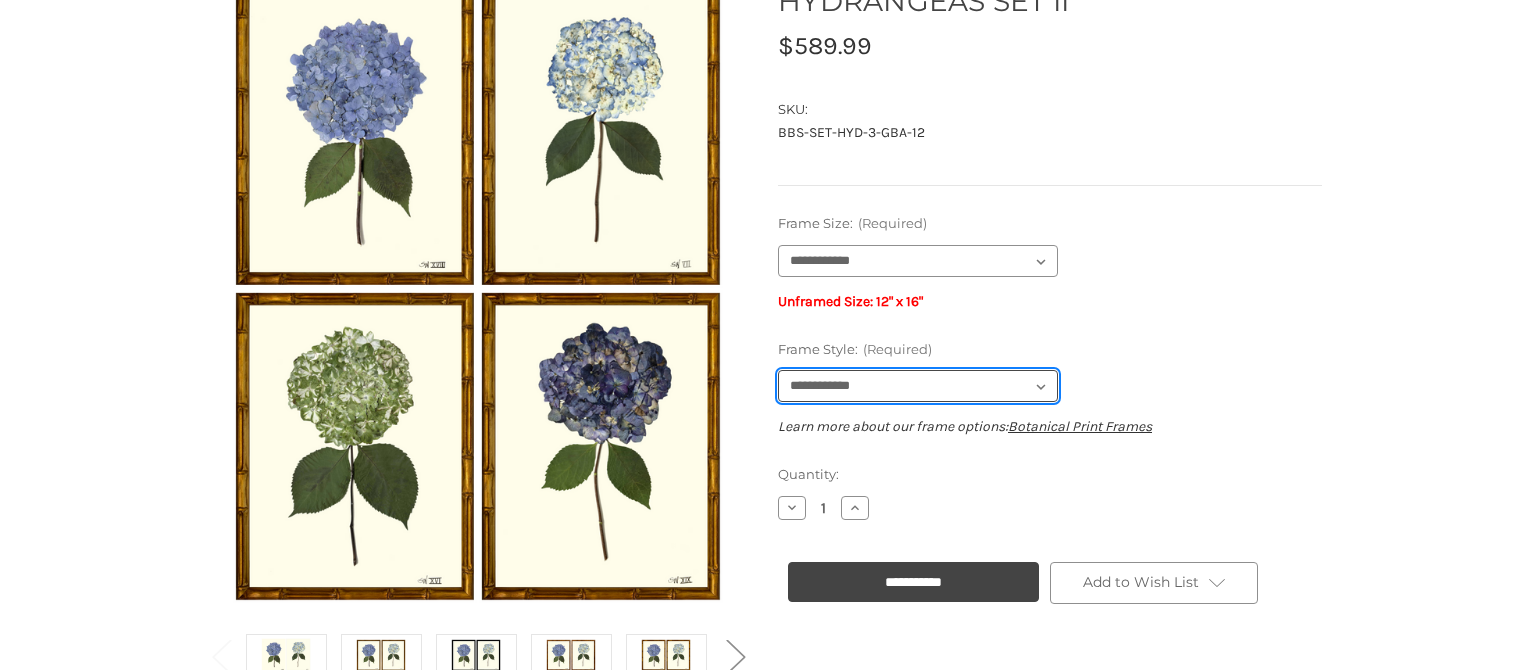 scroll, scrollTop: 215, scrollLeft: 0, axis: vertical 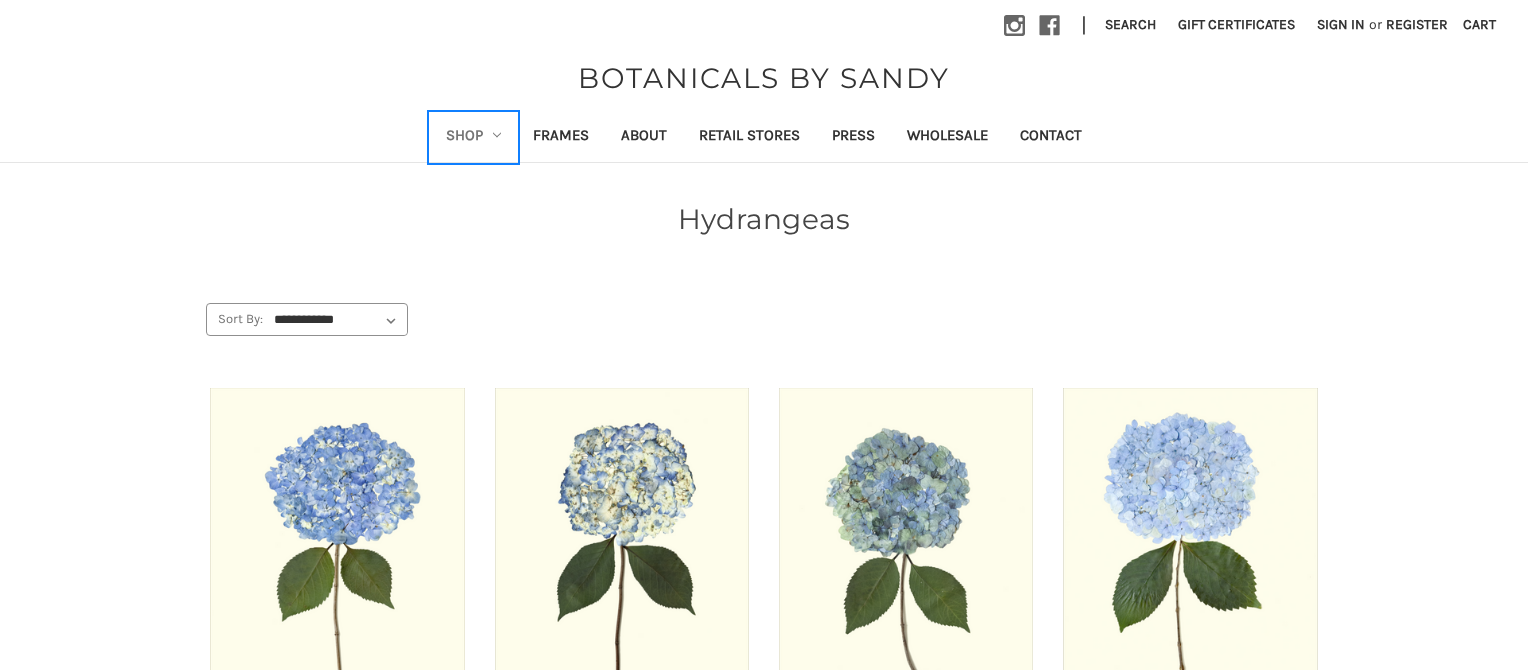 click on "Shop" at bounding box center [474, 137] 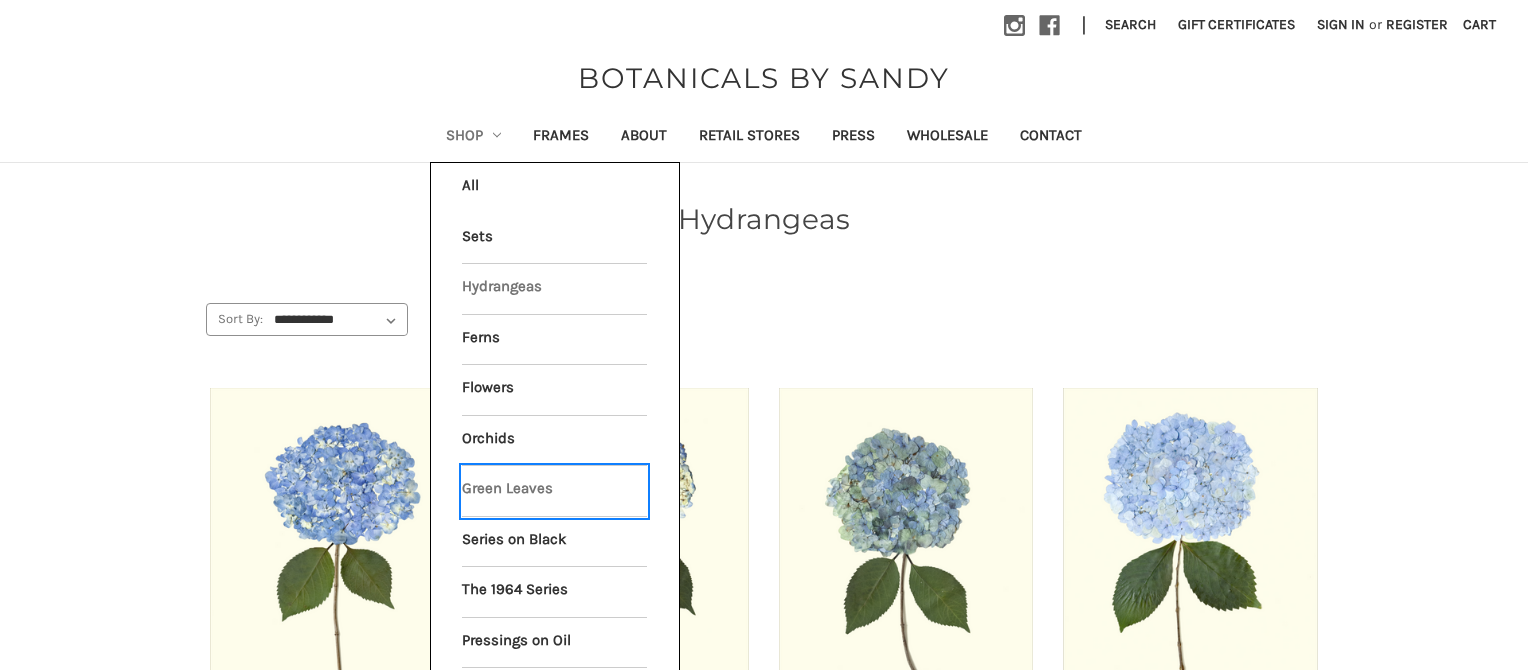 click on "Green Leaves" at bounding box center (554, 491) 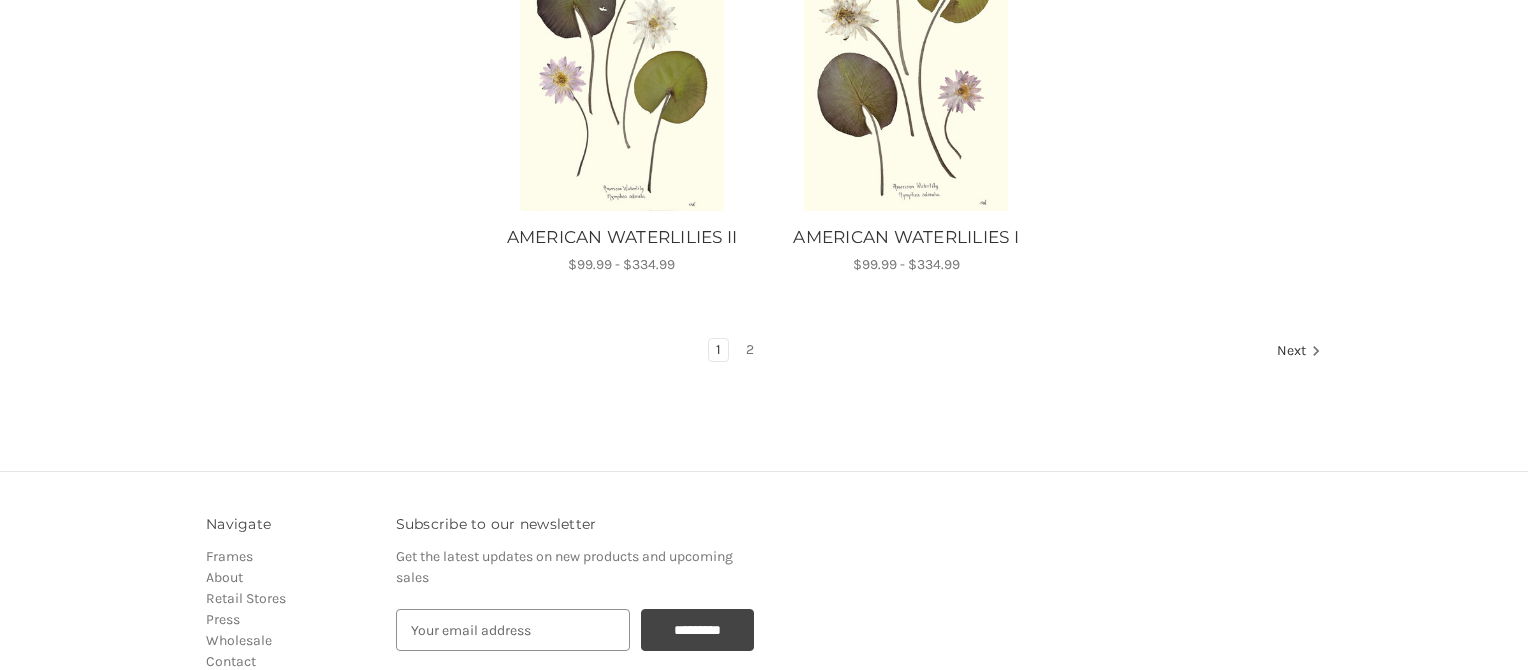 scroll, scrollTop: 2695, scrollLeft: 0, axis: vertical 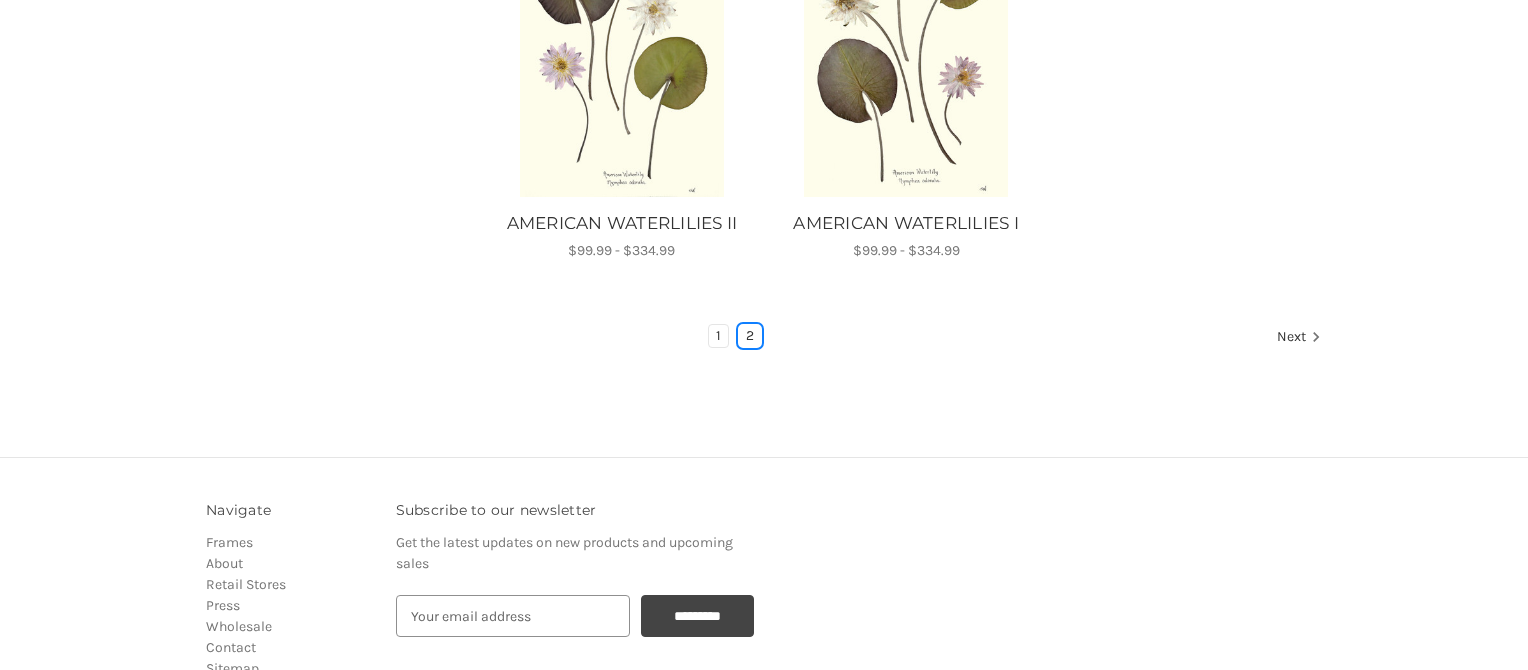 click on "2" at bounding box center (750, 336) 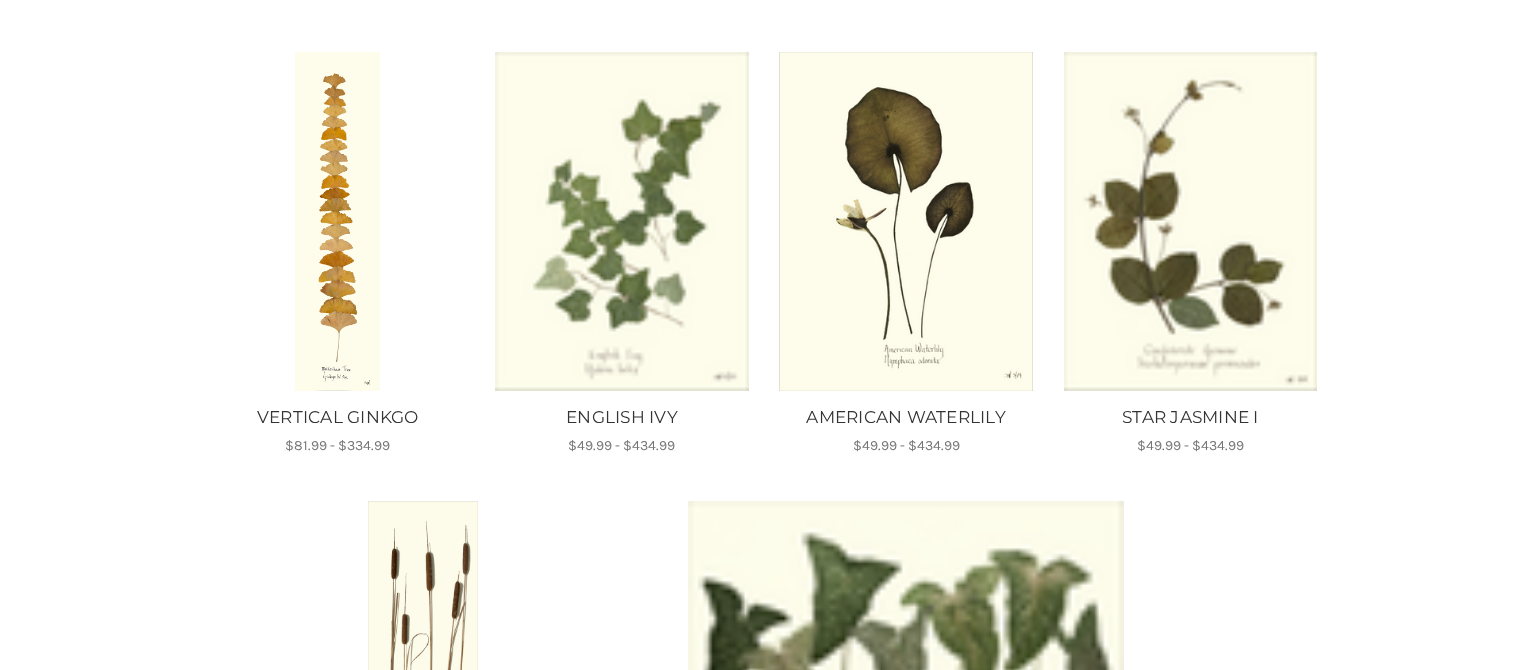 scroll, scrollTop: 0, scrollLeft: 0, axis: both 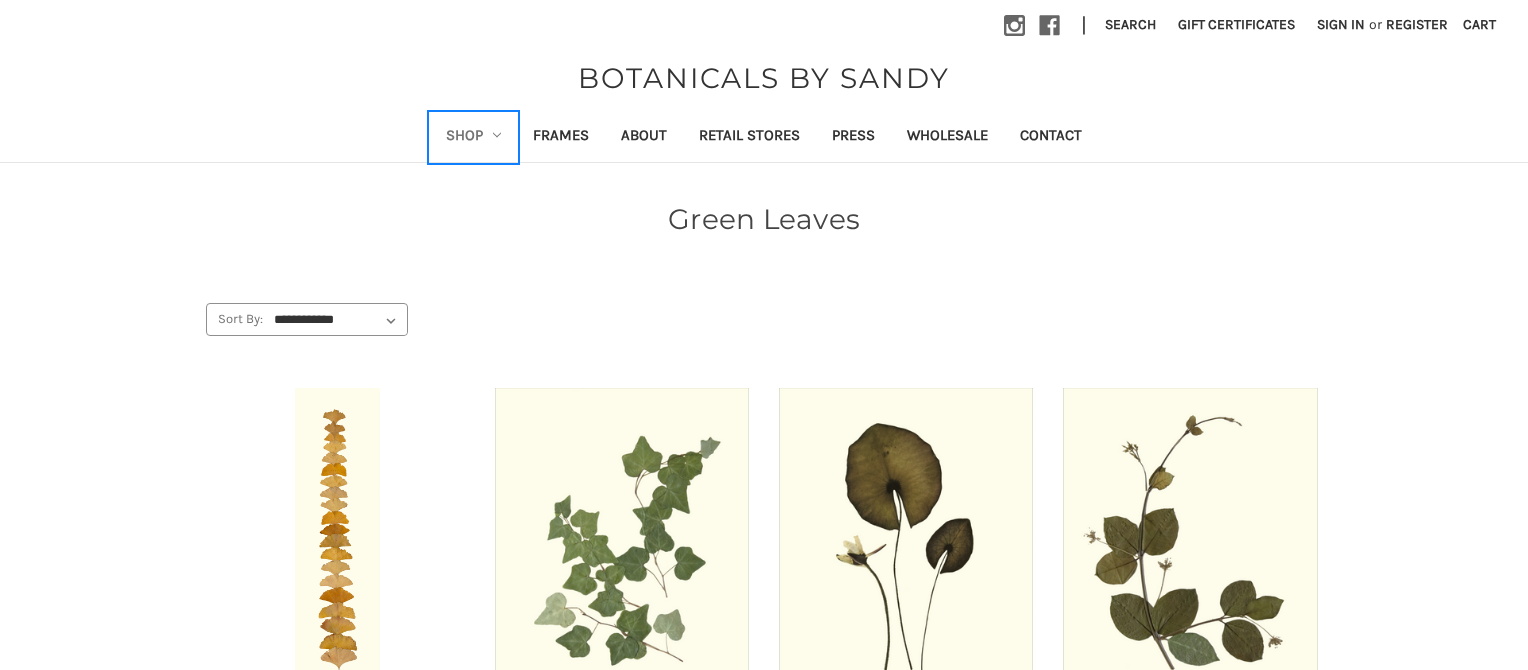 click on "Shop" at bounding box center (474, 137) 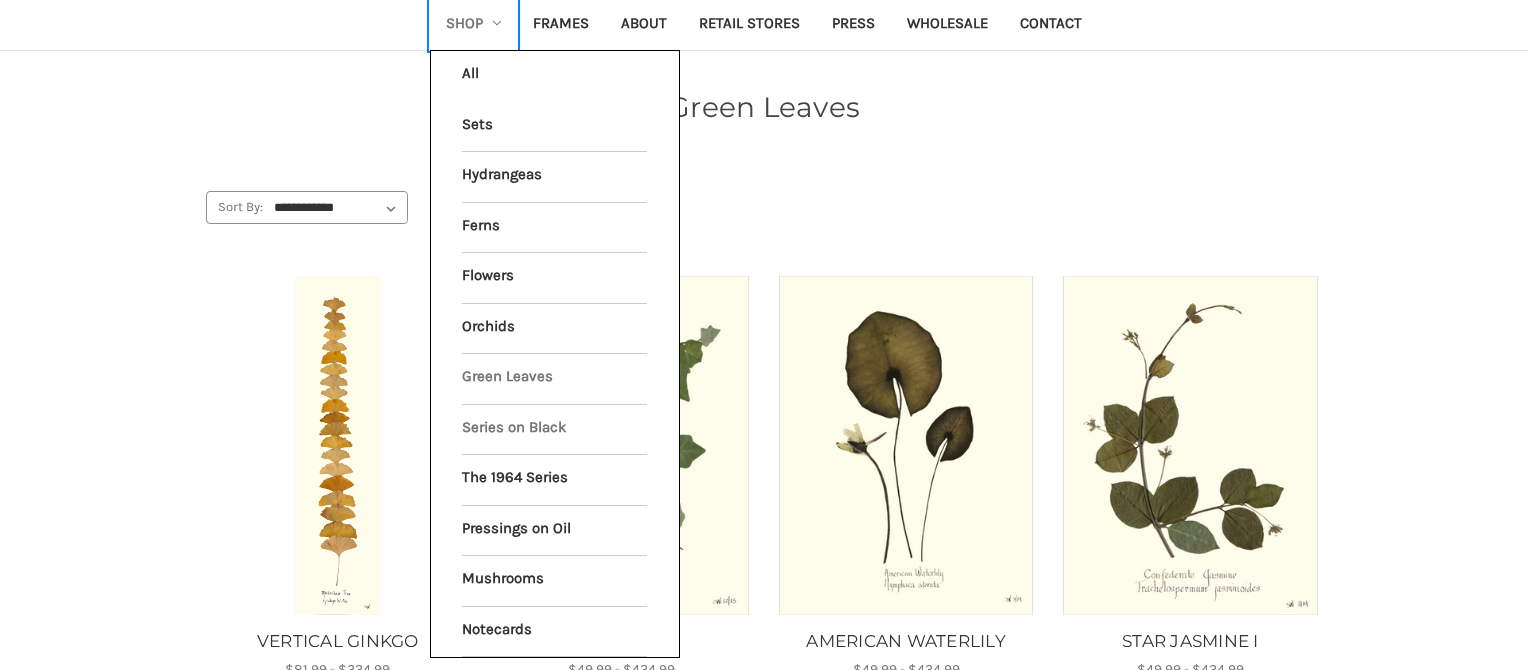 scroll, scrollTop: 118, scrollLeft: 0, axis: vertical 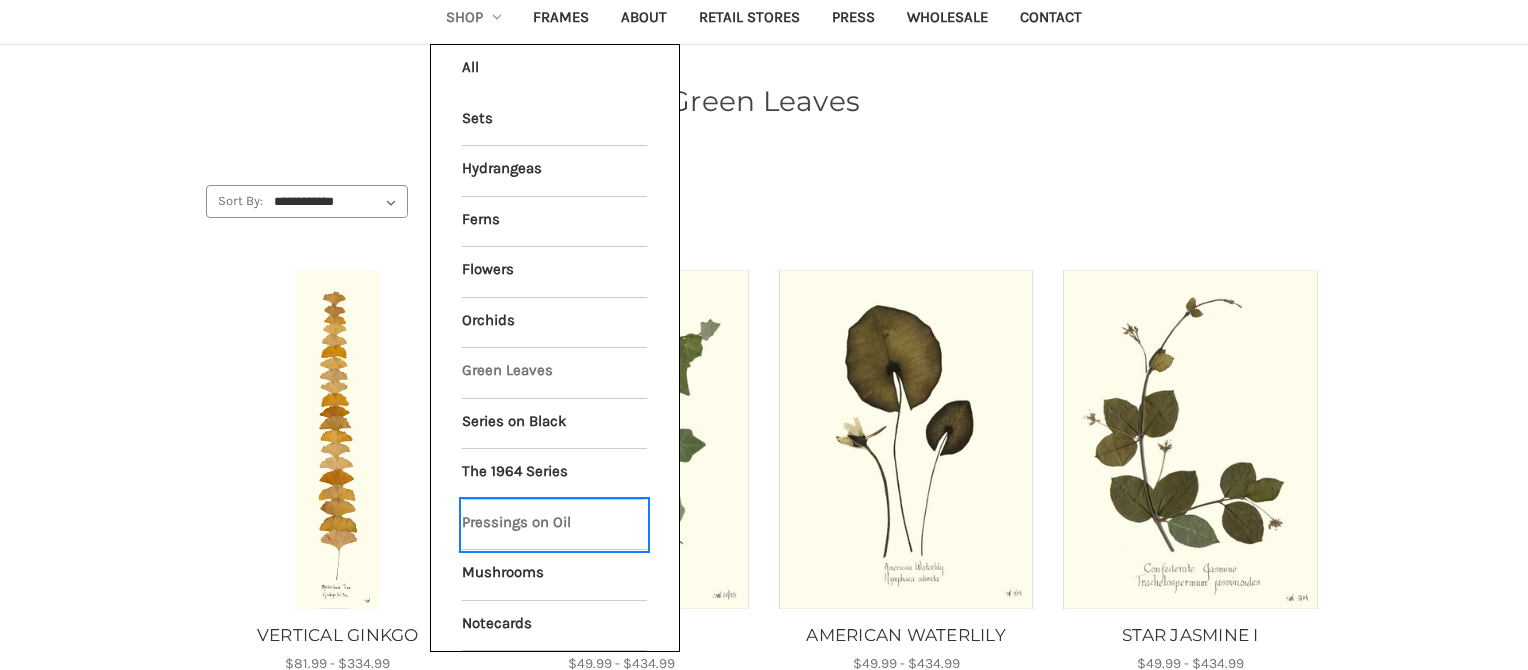 click on "Pressings on Oil" at bounding box center [554, 525] 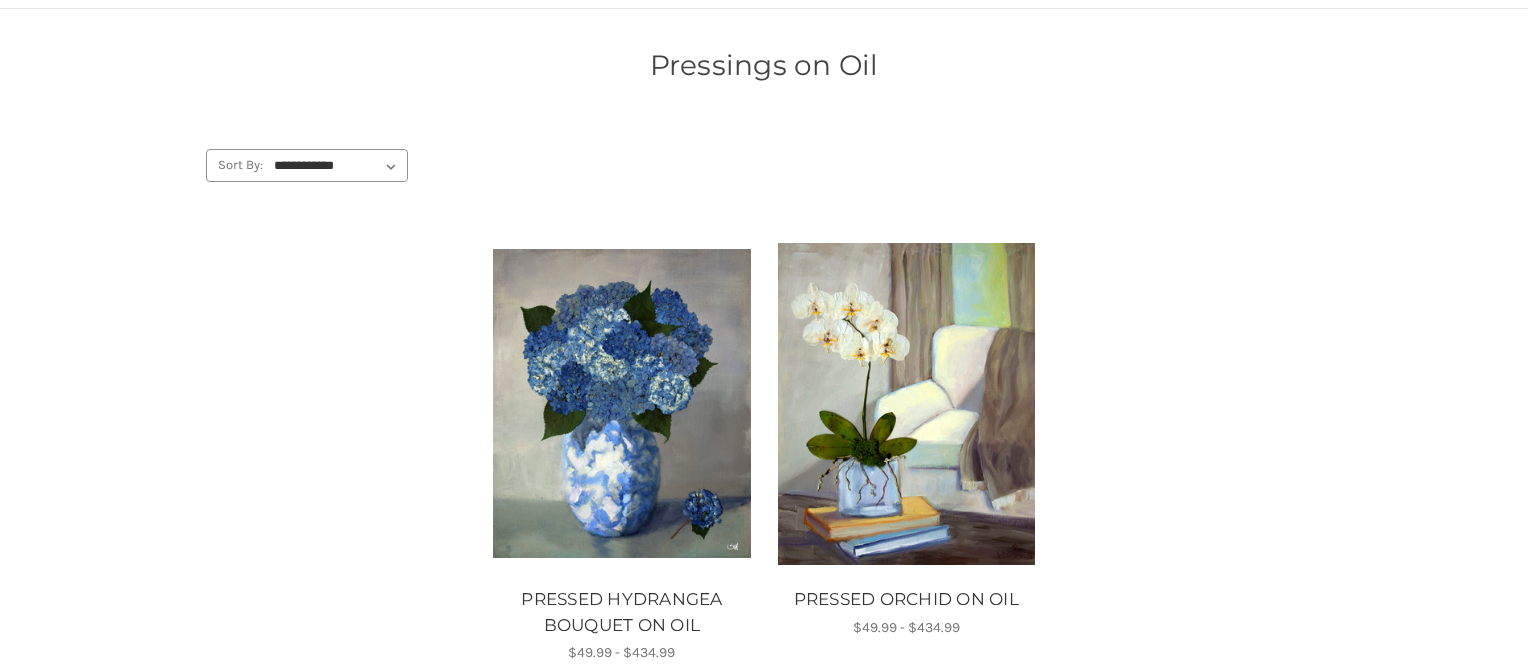 scroll, scrollTop: 0, scrollLeft: 0, axis: both 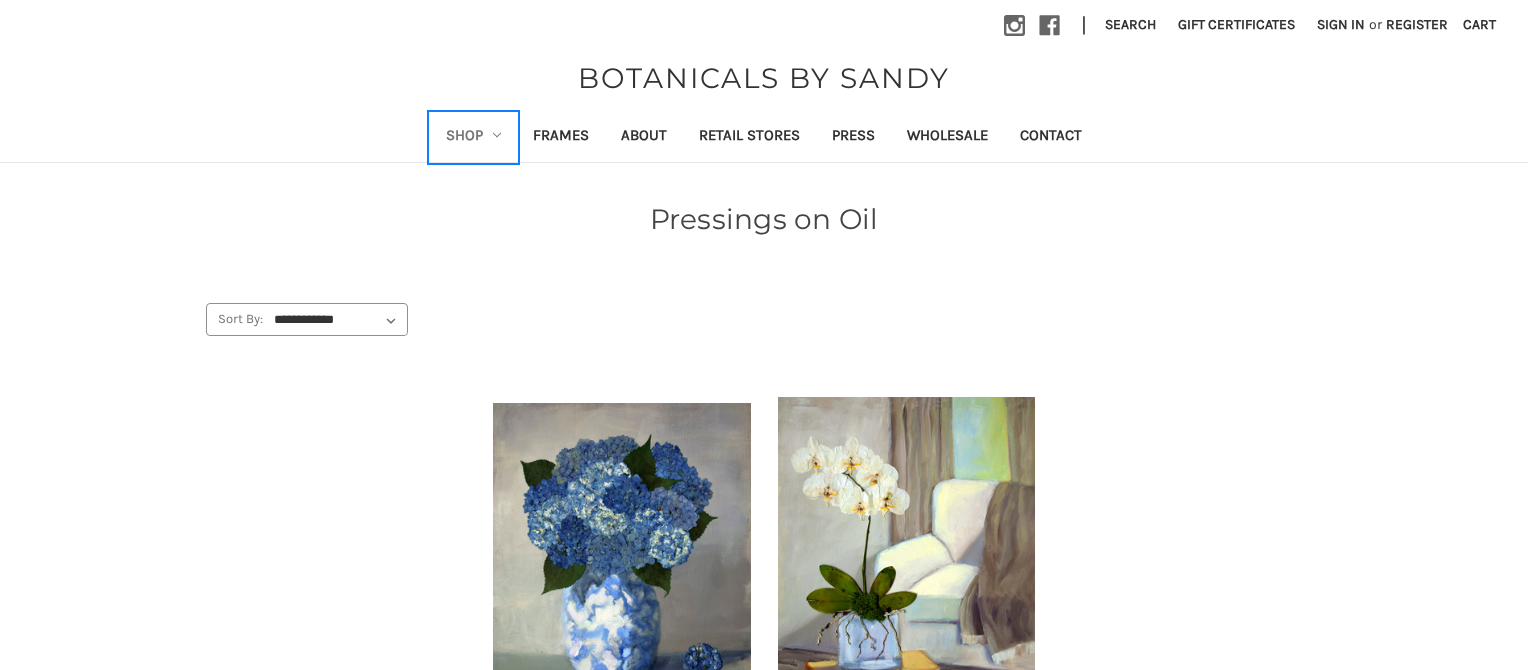 click on "Shop" at bounding box center [474, 137] 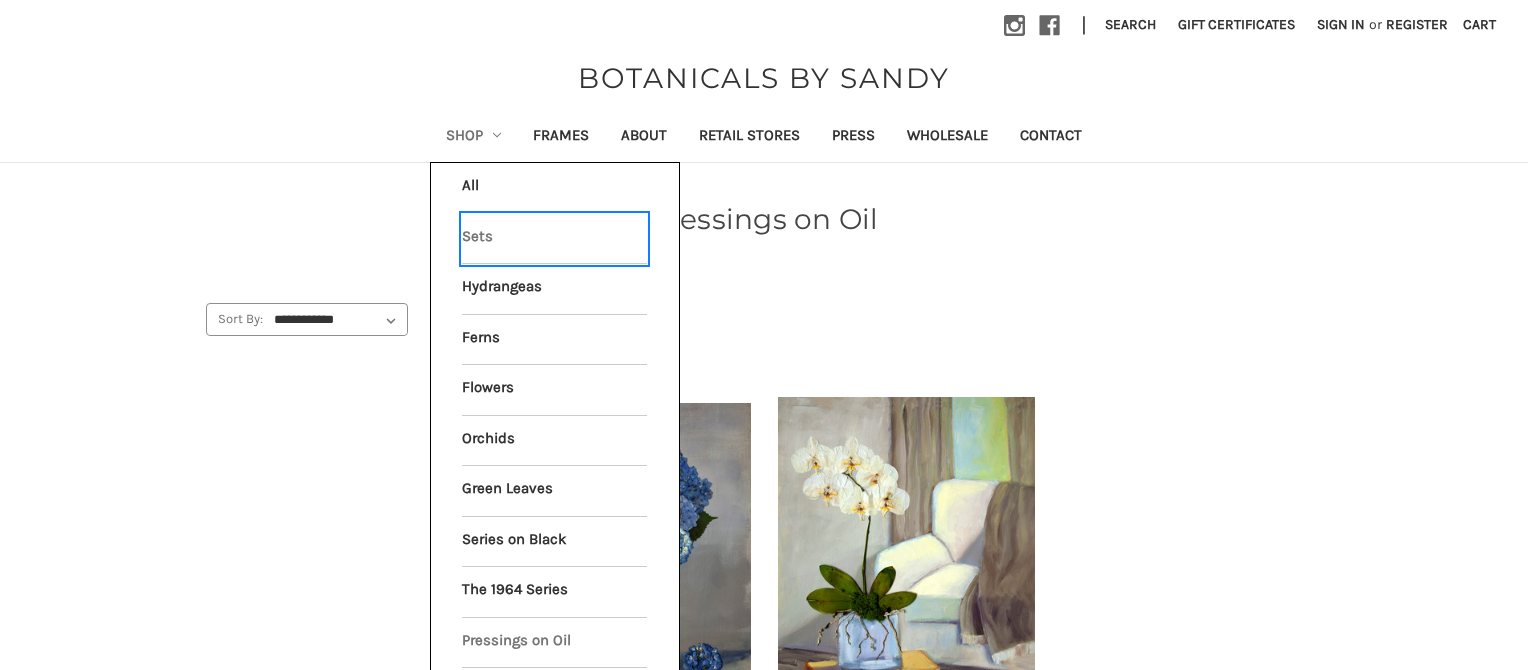 click on "Sets" at bounding box center (554, 239) 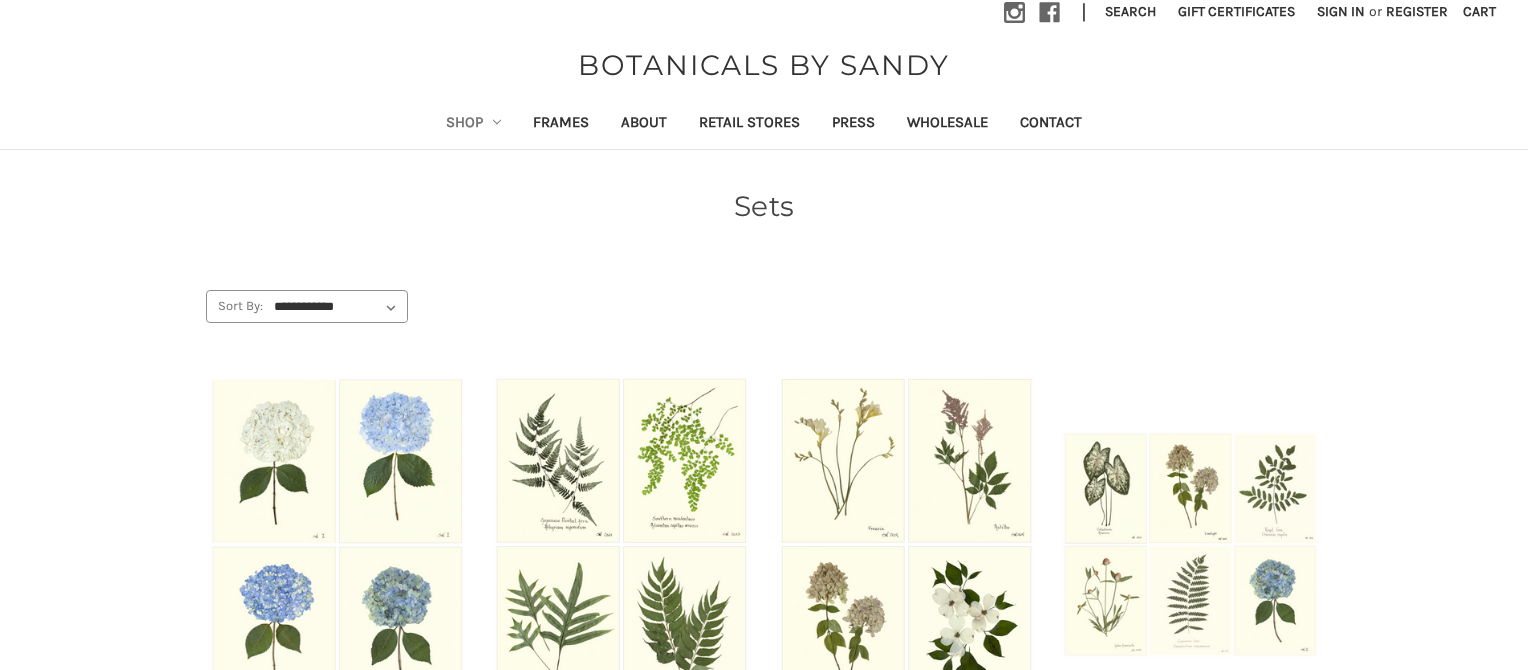 scroll, scrollTop: 0, scrollLeft: 0, axis: both 